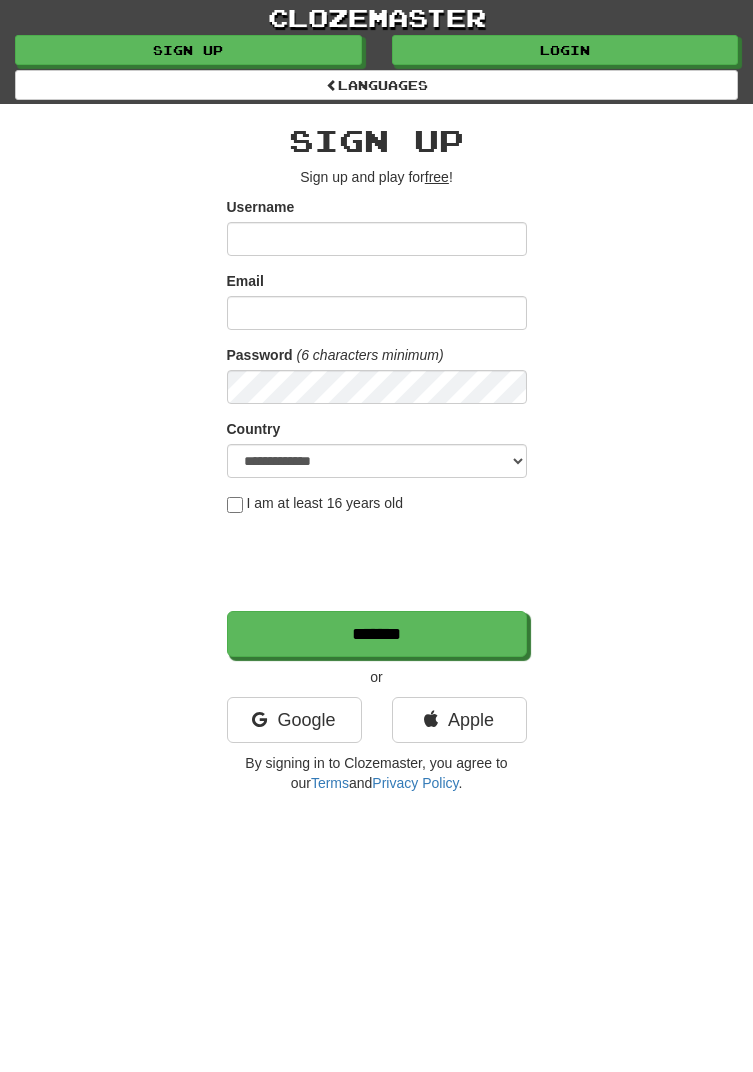 scroll, scrollTop: 0, scrollLeft: 0, axis: both 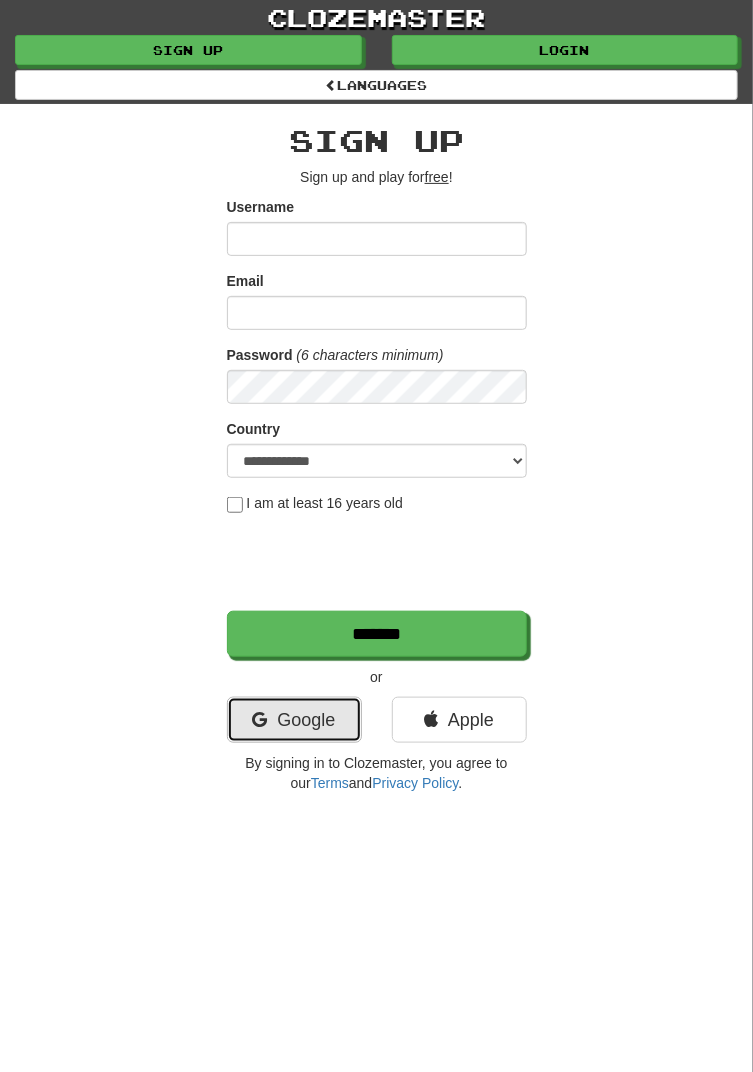 click on "Google" at bounding box center (294, 720) 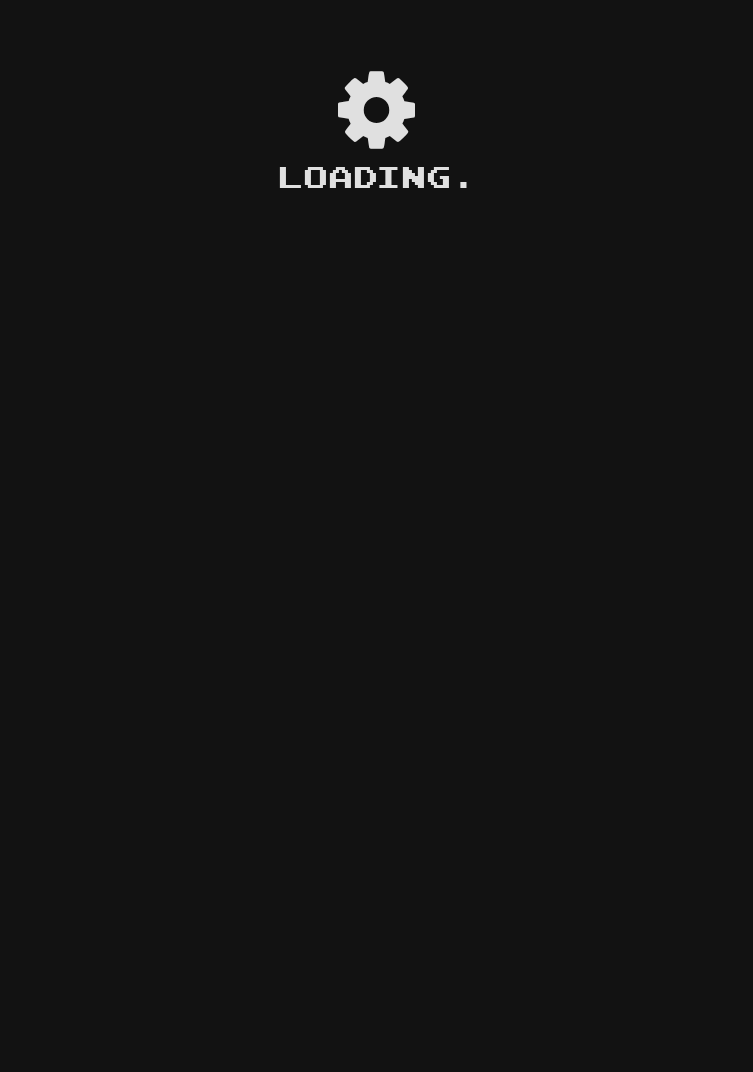 scroll, scrollTop: 0, scrollLeft: 0, axis: both 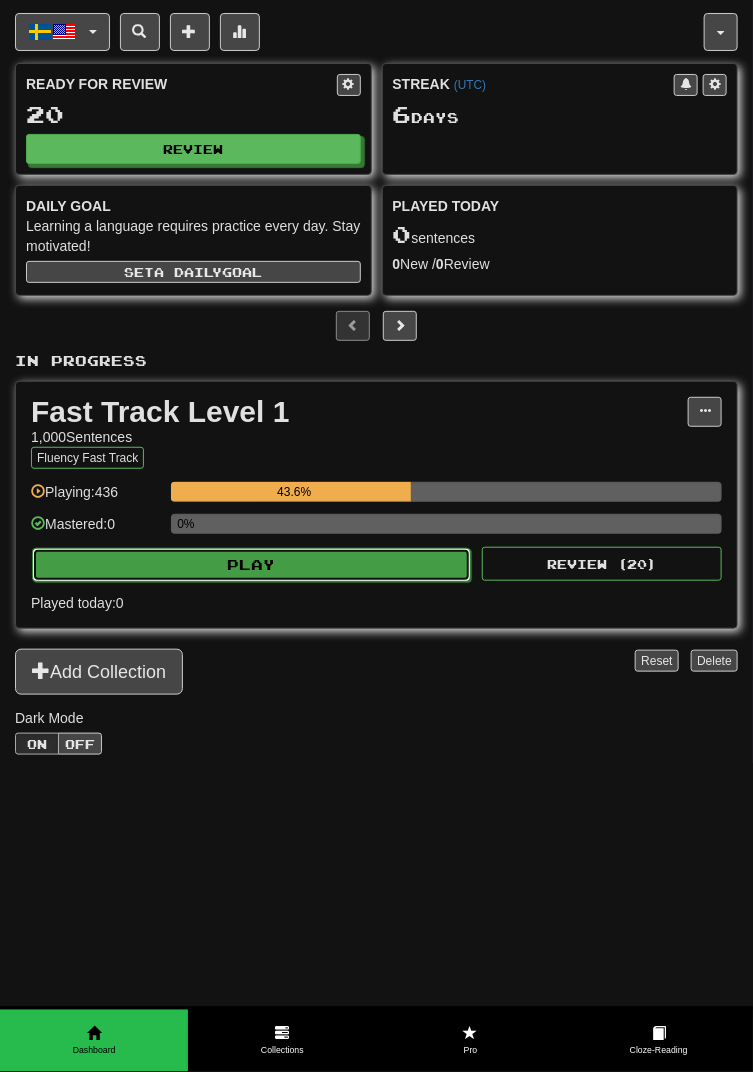 click on "Play" at bounding box center [251, 565] 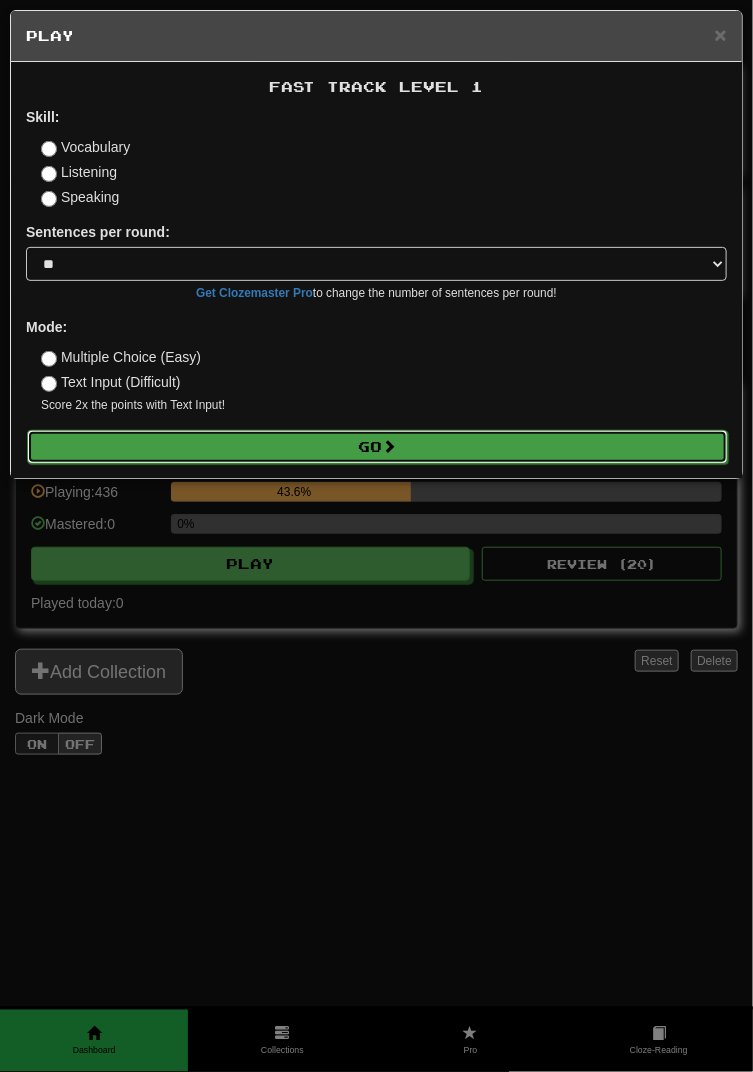 click on "Go" at bounding box center [377, 447] 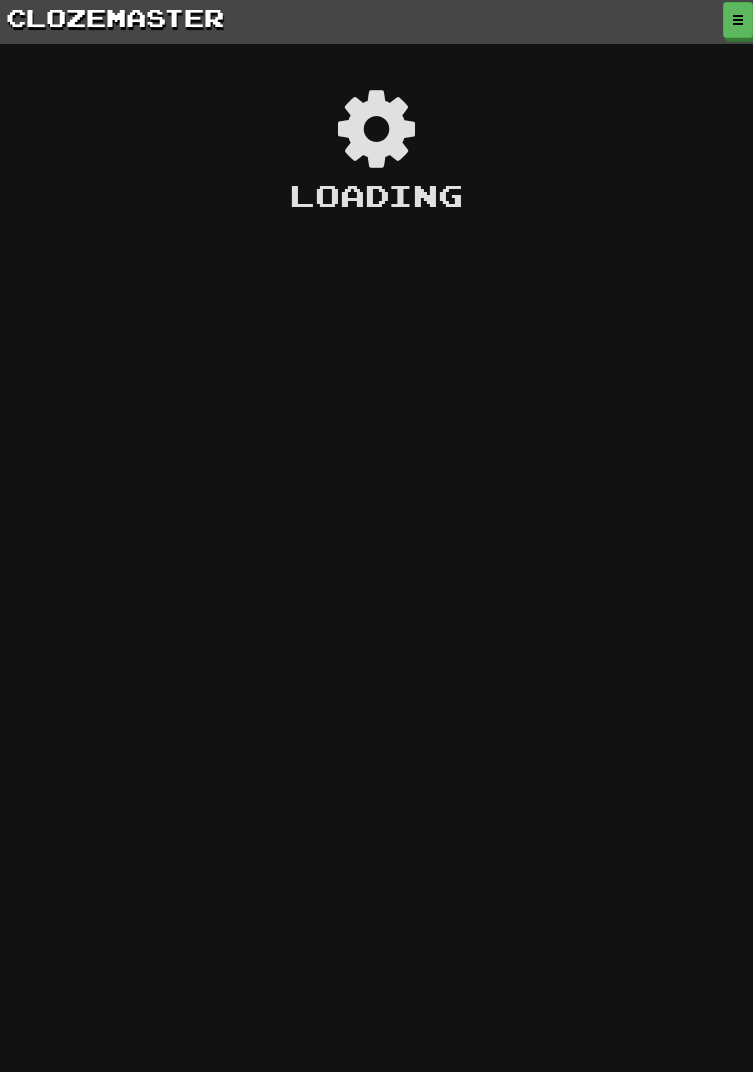 scroll, scrollTop: 0, scrollLeft: 0, axis: both 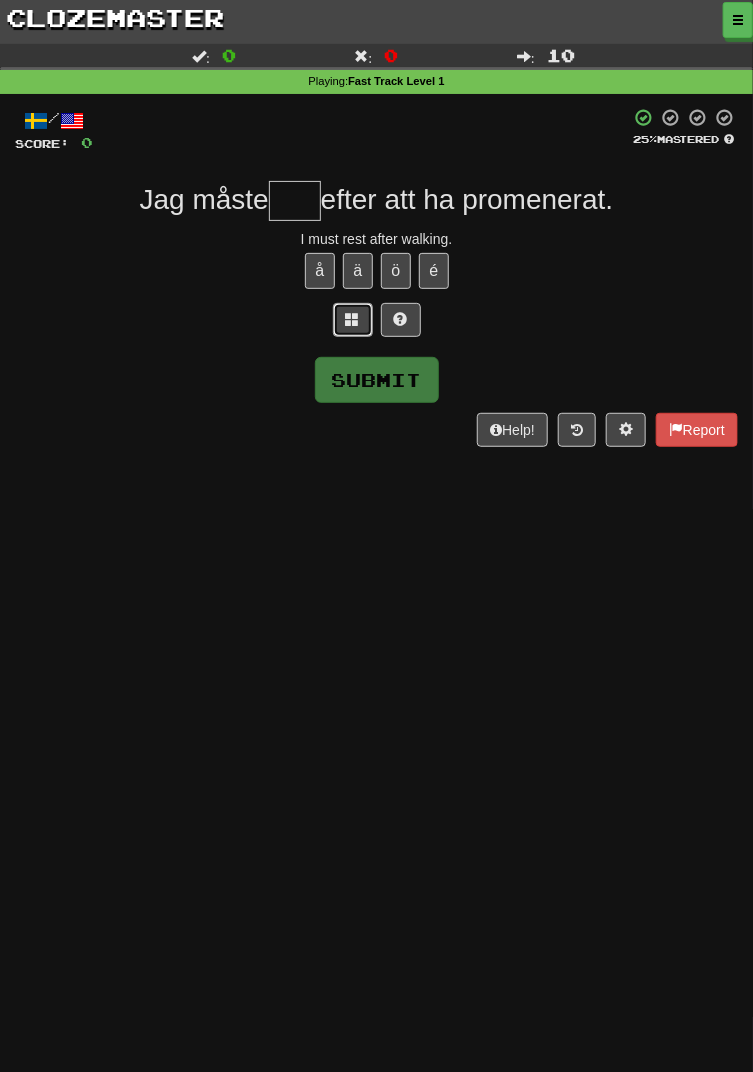 click at bounding box center (353, 319) 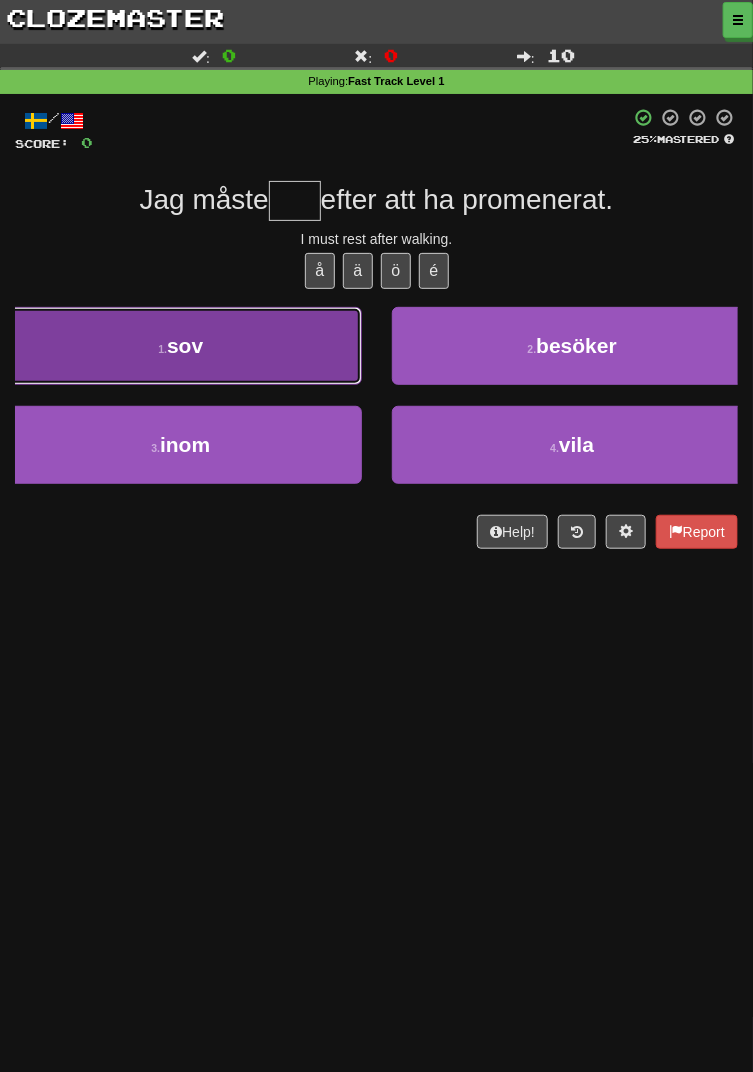 click on "1 .  sov" at bounding box center (181, 346) 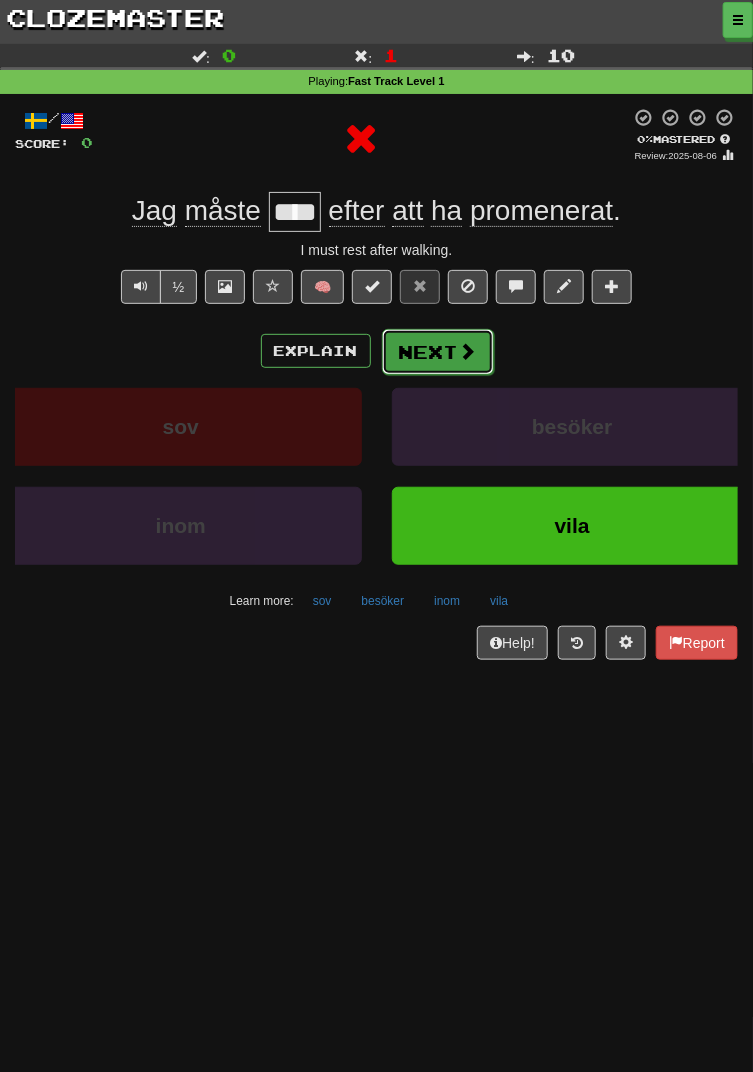 click on "Next" at bounding box center (438, 352) 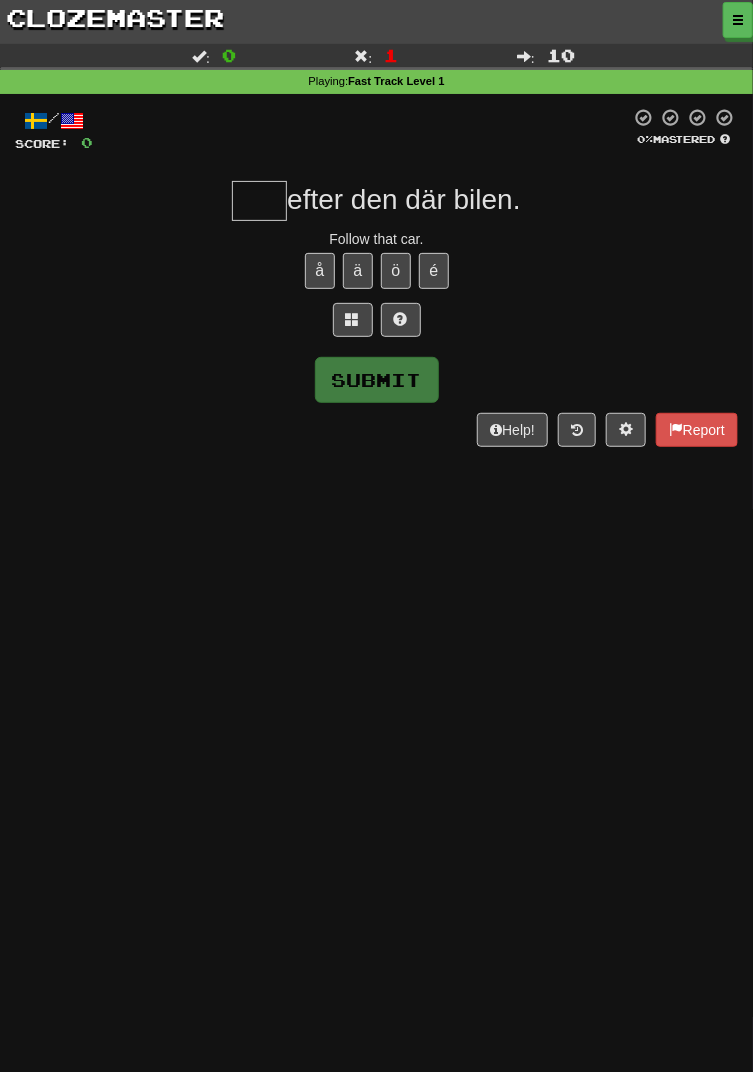 type on "*" 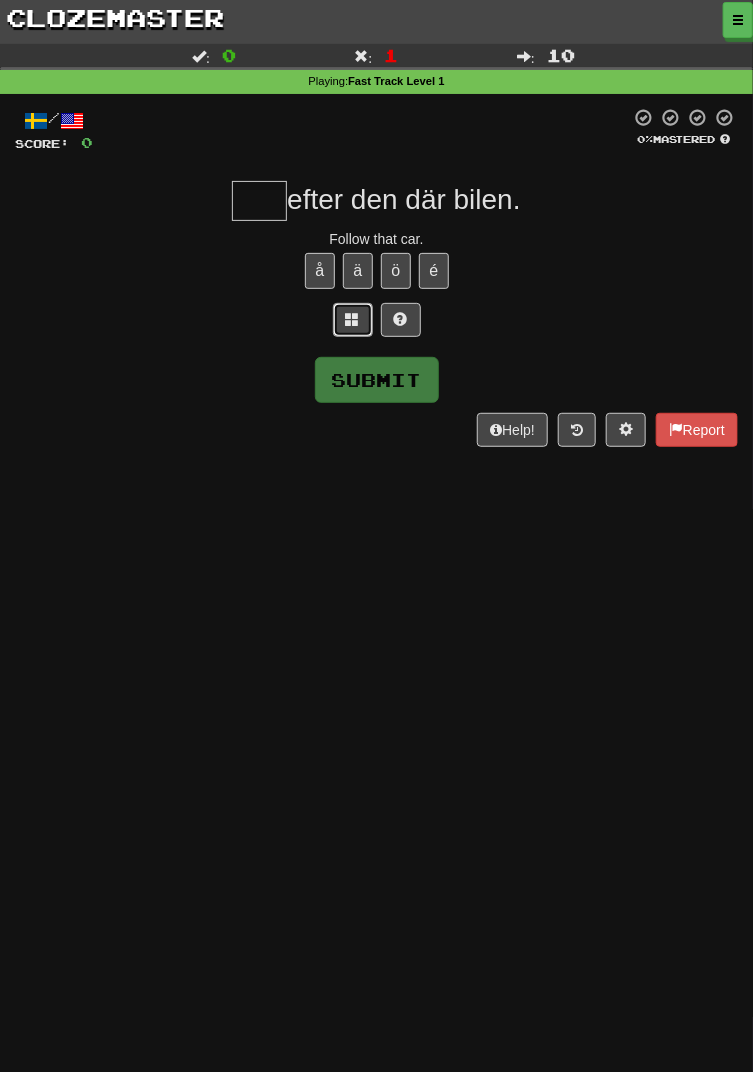 click at bounding box center (353, 320) 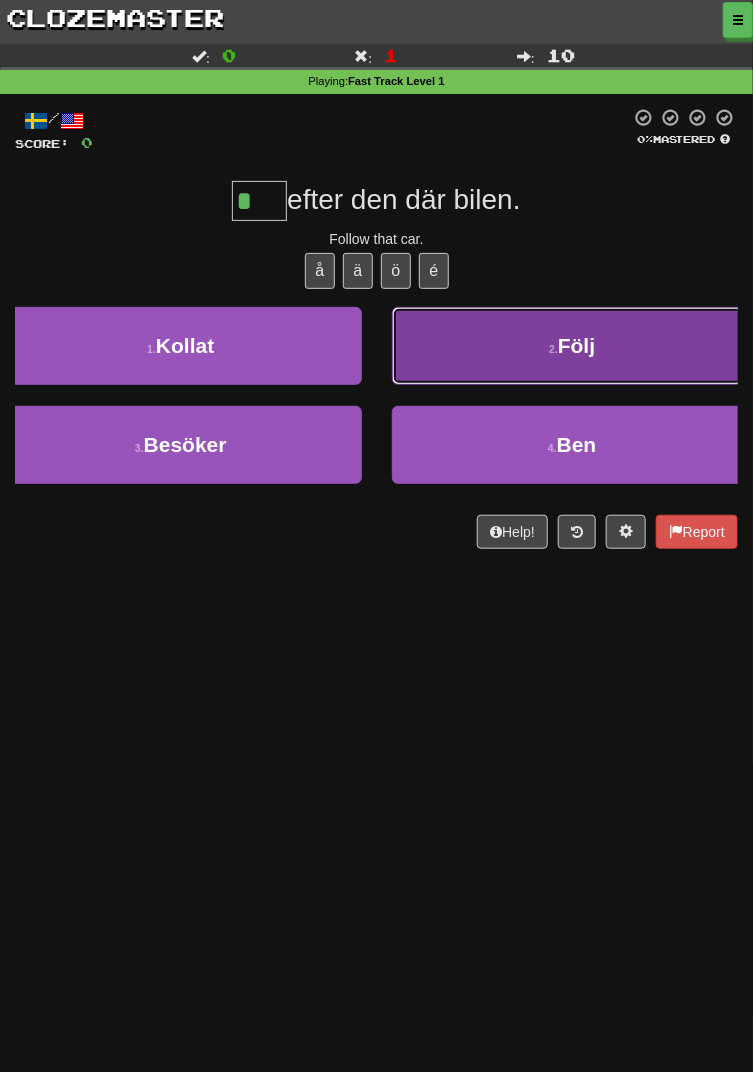 click on "2 .  Följ" at bounding box center [573, 346] 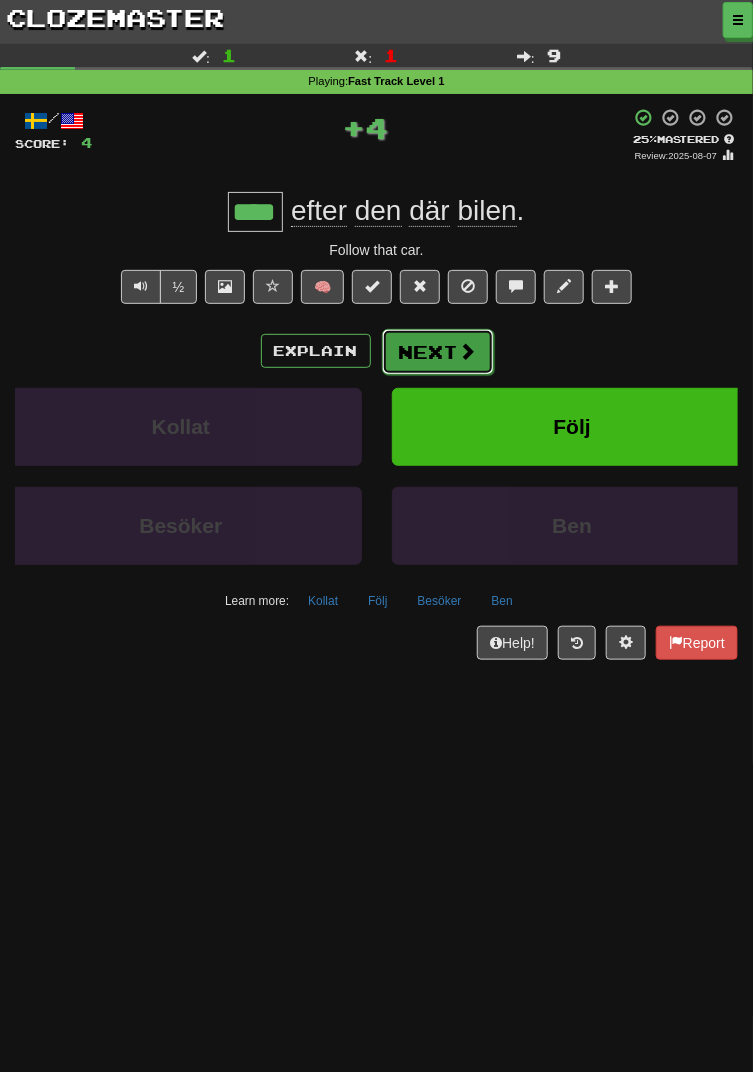 click on "Next" at bounding box center (438, 352) 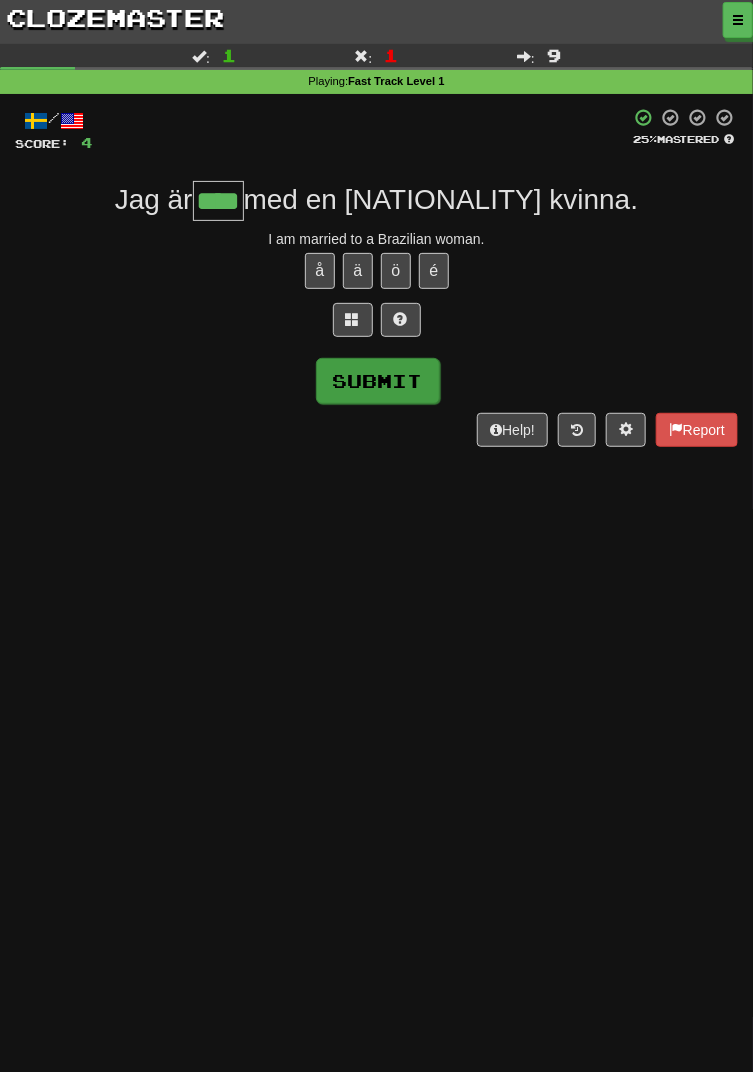 type on "****" 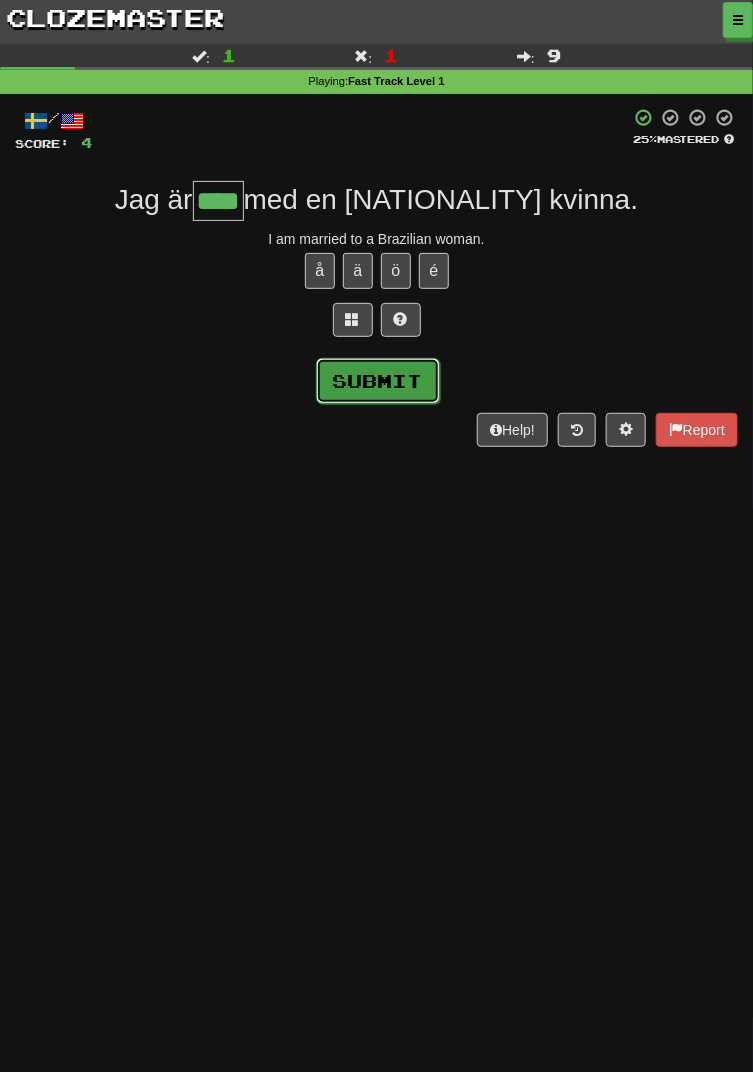 click on "Submit" at bounding box center (378, 381) 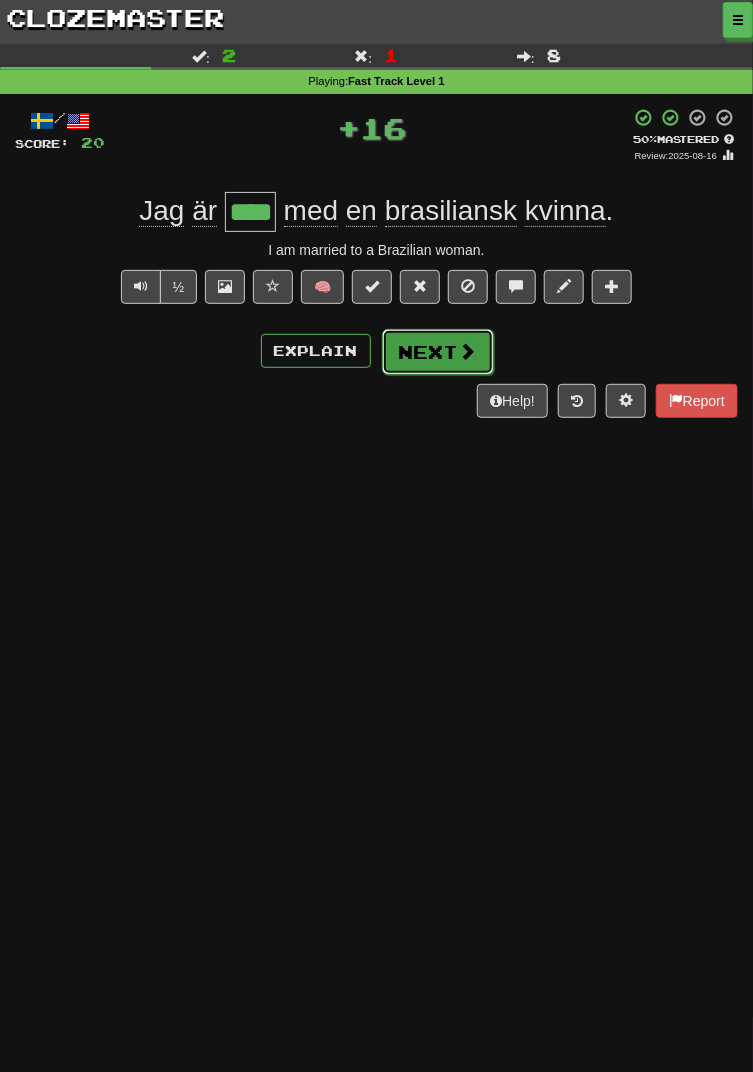 click on "Next" at bounding box center [438, 352] 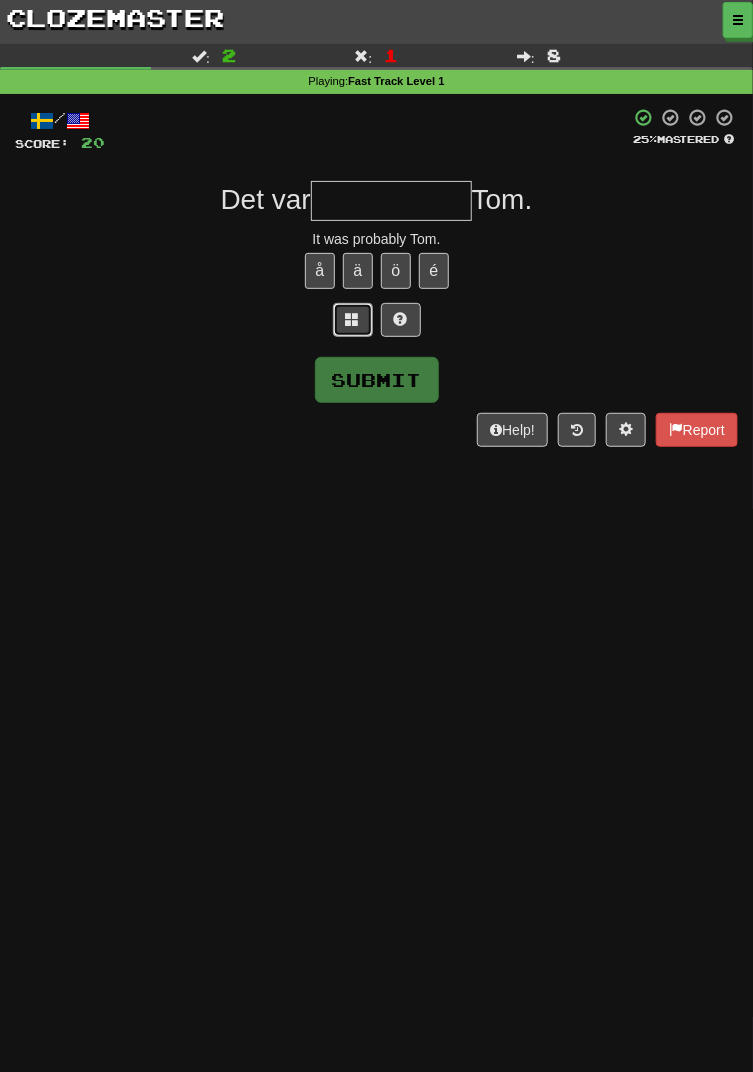 click at bounding box center (353, 319) 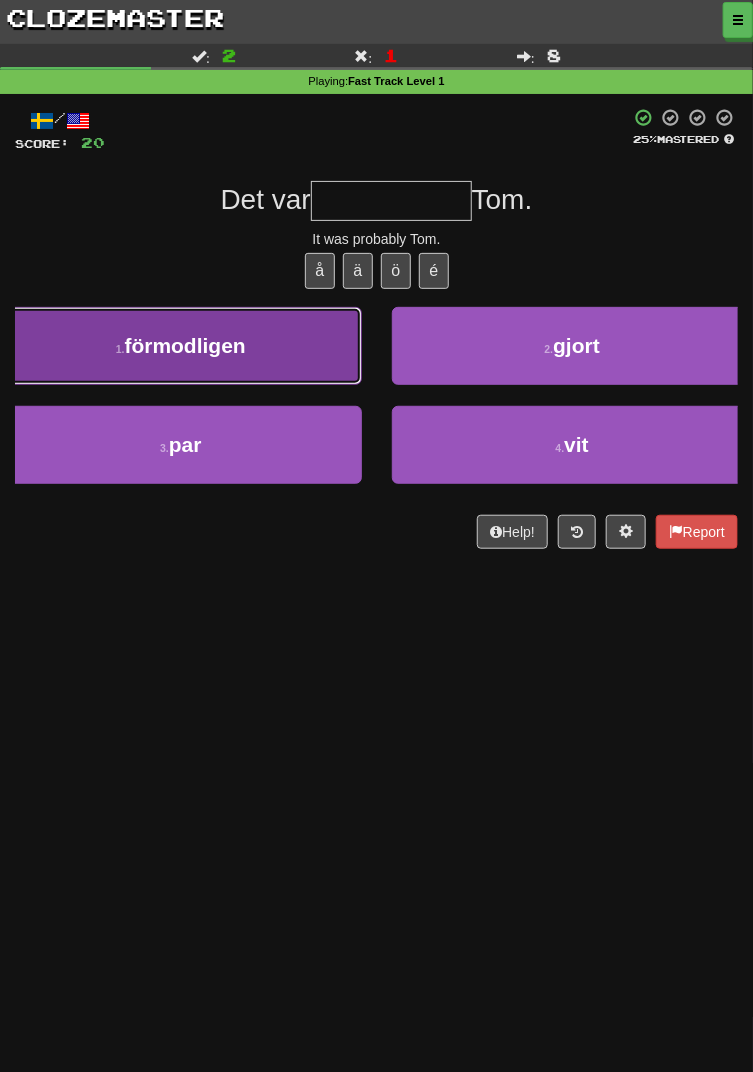 click on "1 .  förmodligen" at bounding box center (181, 346) 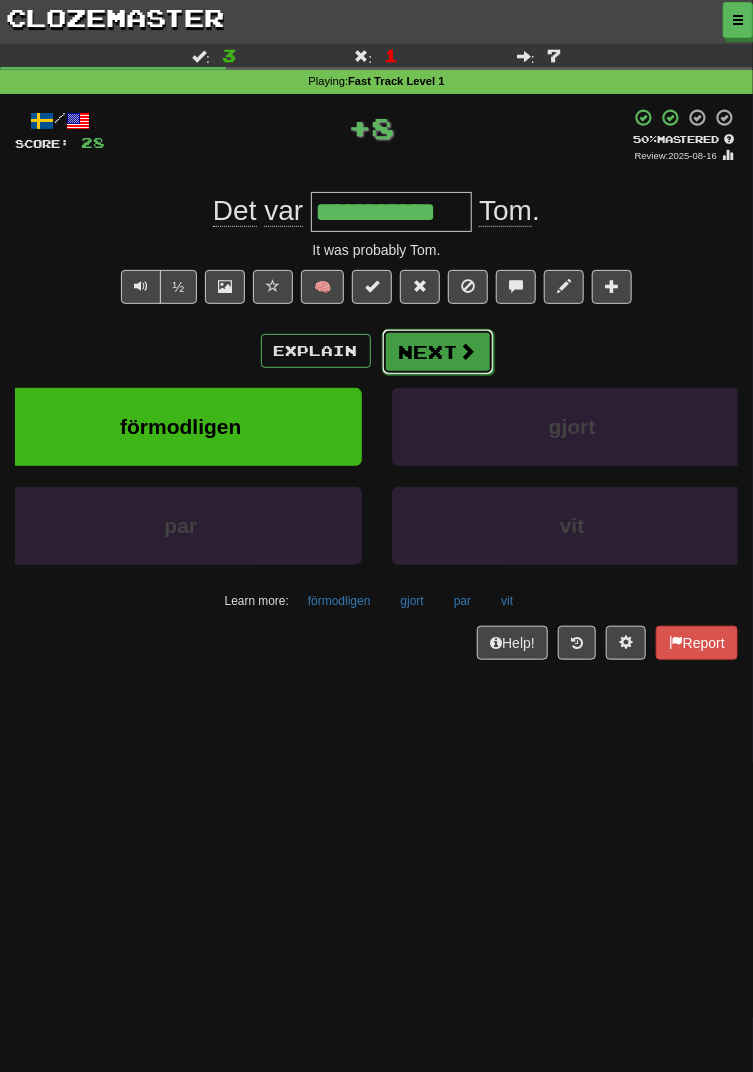 click at bounding box center (468, 351) 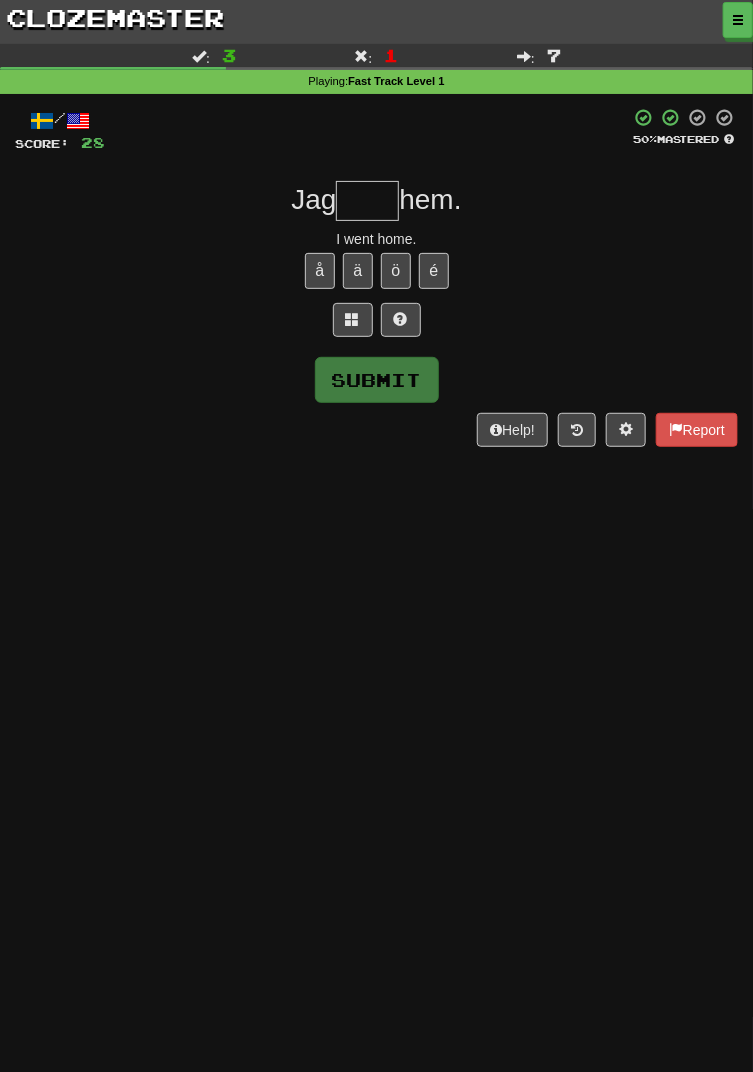 type on "*" 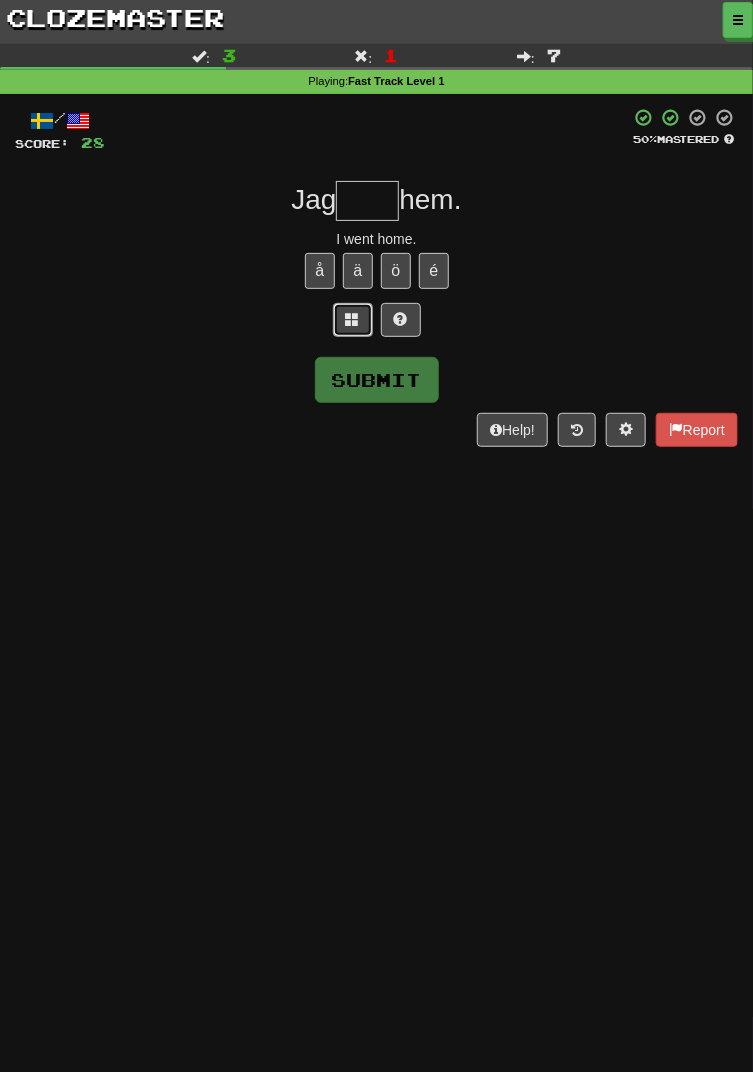 click at bounding box center [353, 319] 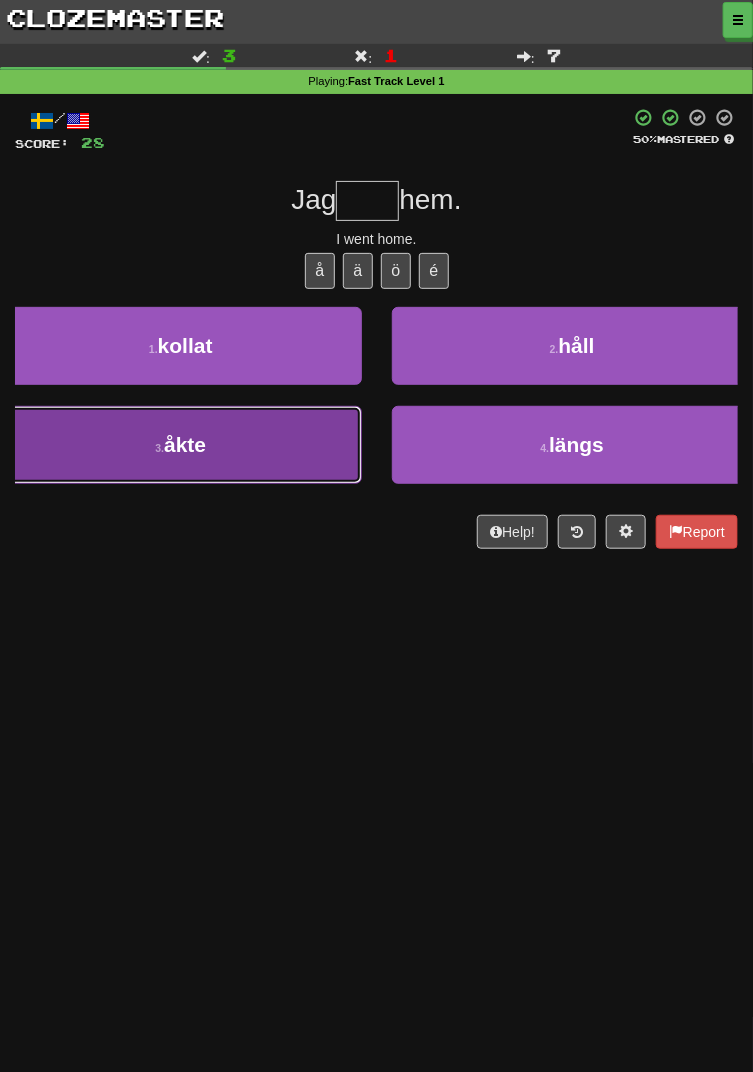 click on "3 .  åkte" at bounding box center [181, 445] 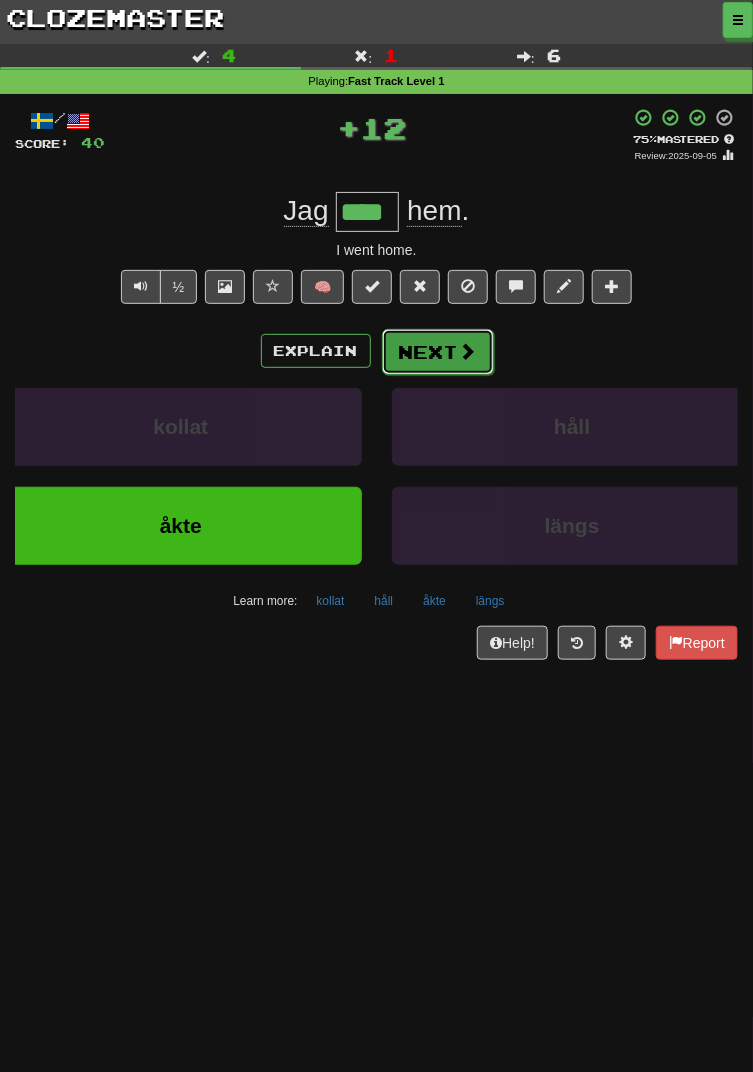 click at bounding box center (468, 351) 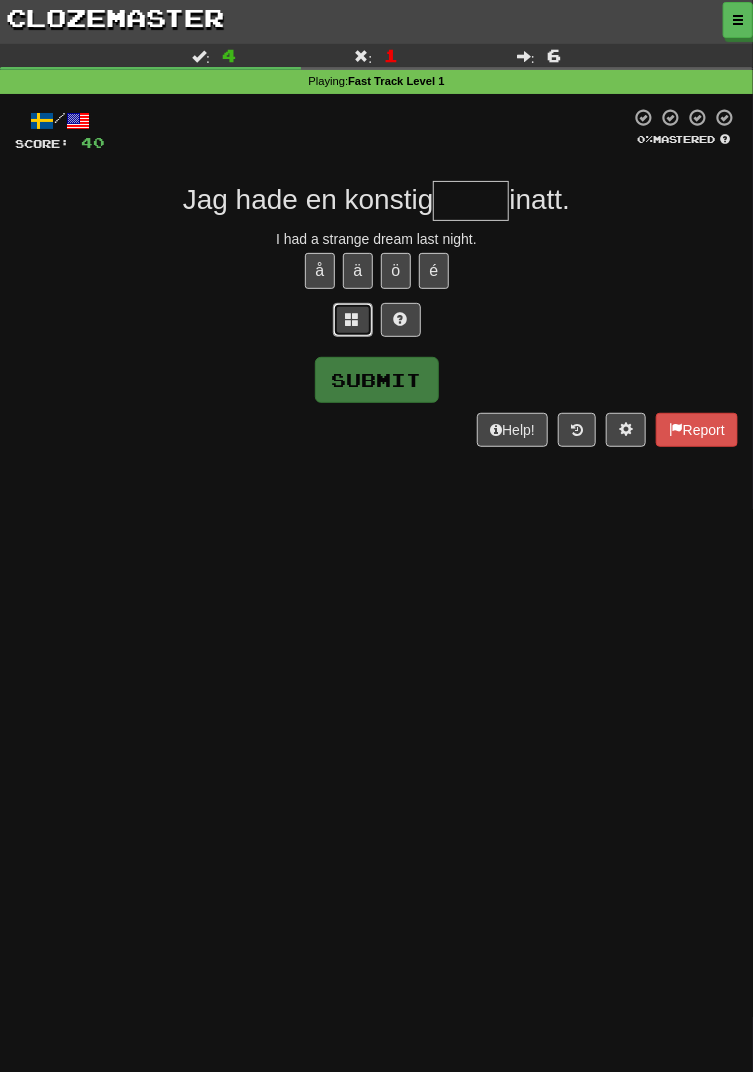 click at bounding box center [353, 320] 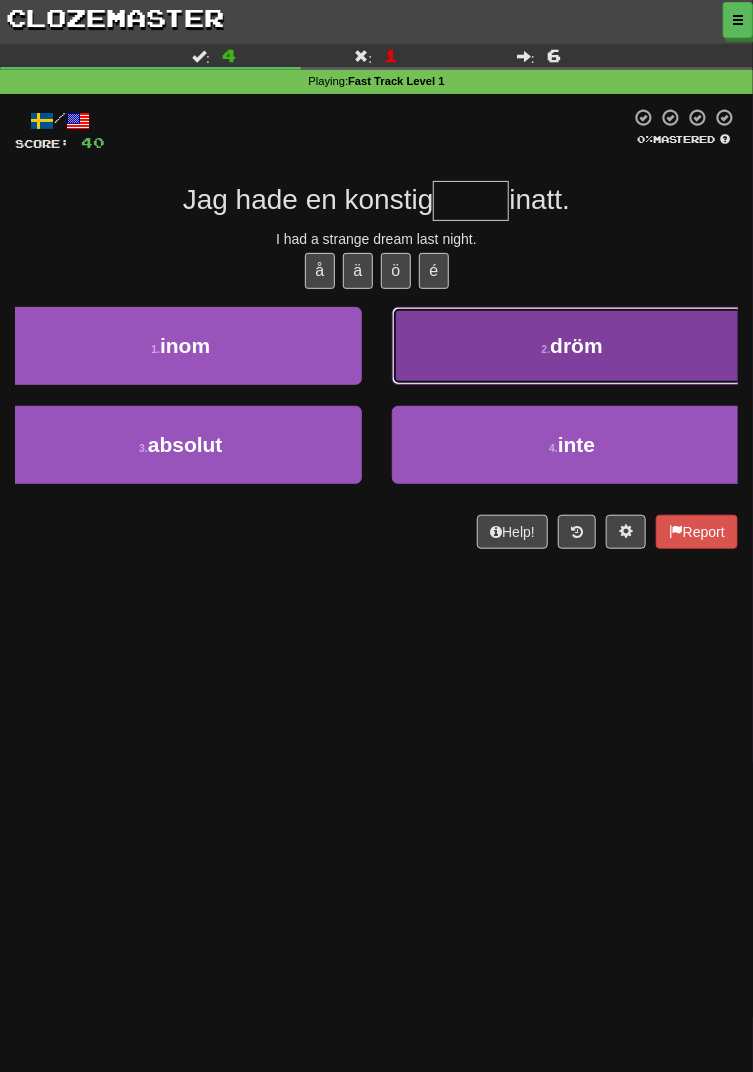 click on "2 .  dröm" at bounding box center (573, 346) 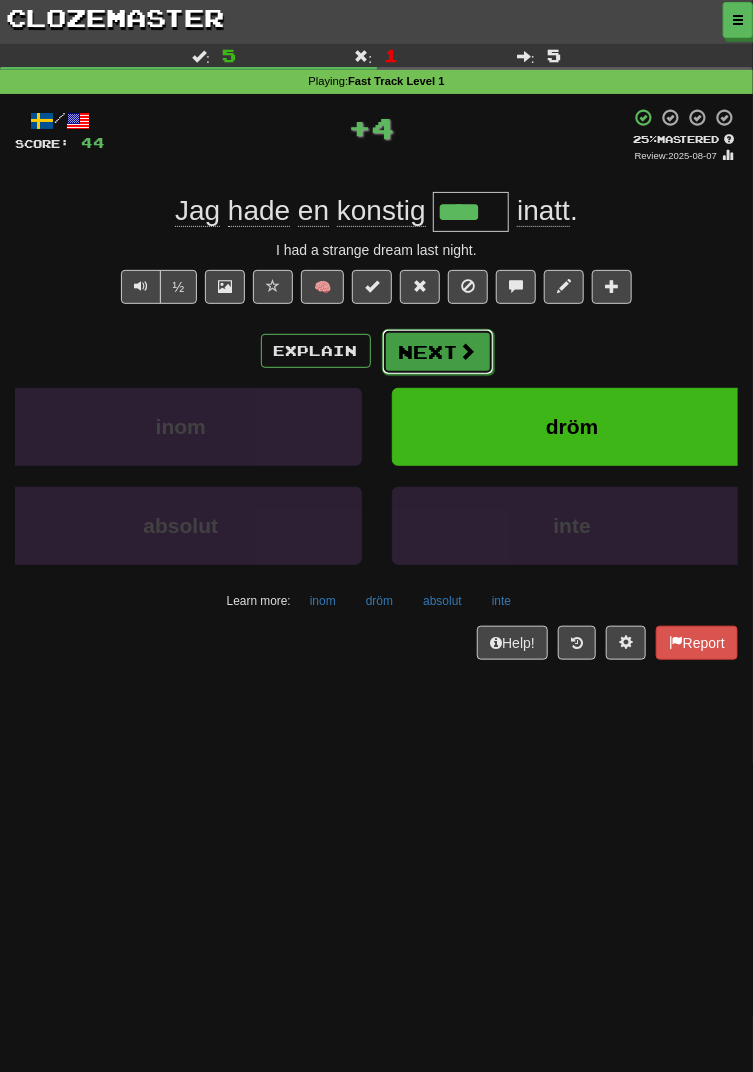 click on "Next" at bounding box center [438, 352] 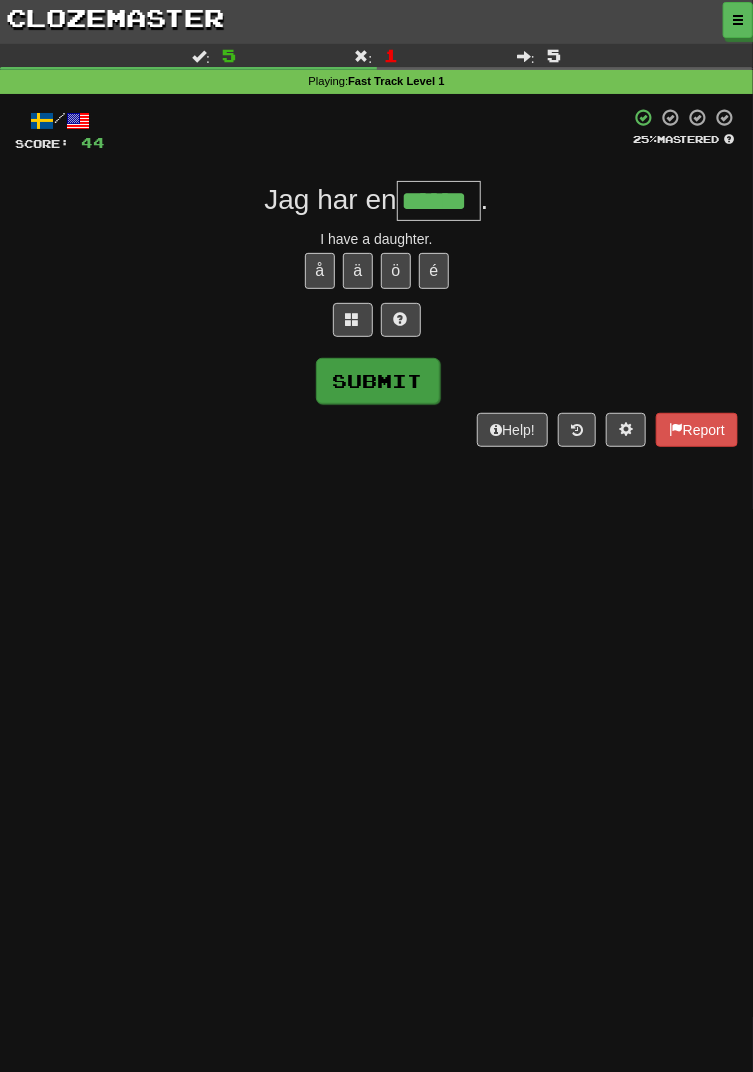 type on "******" 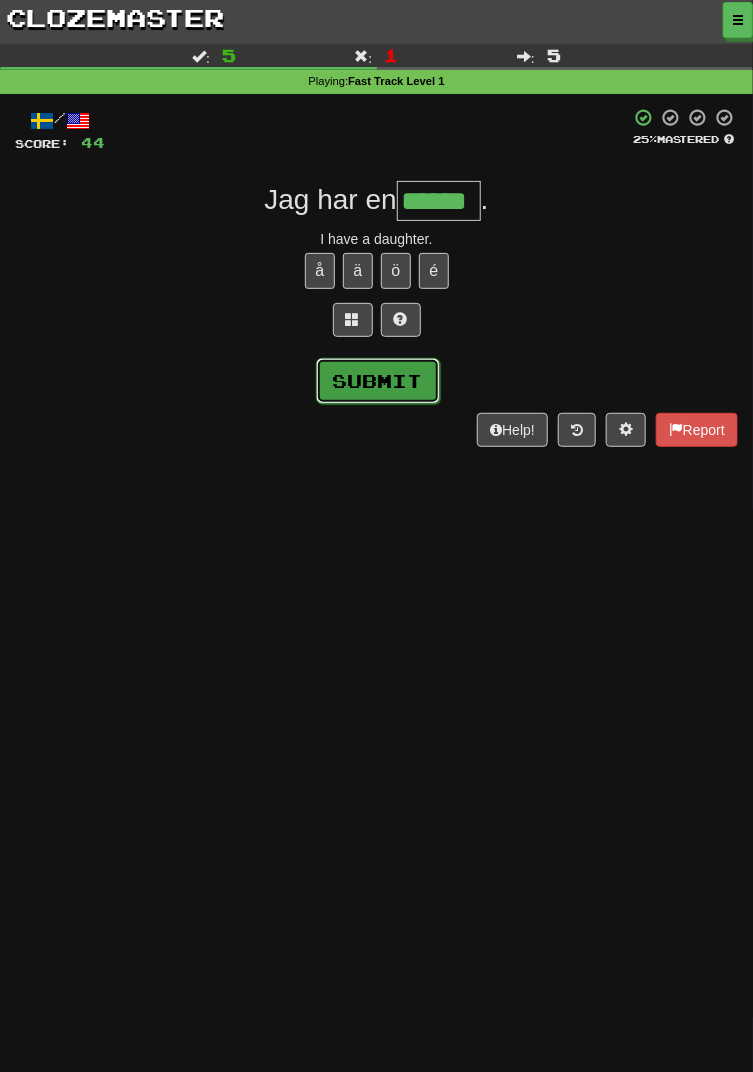 click on "Submit" at bounding box center [378, 381] 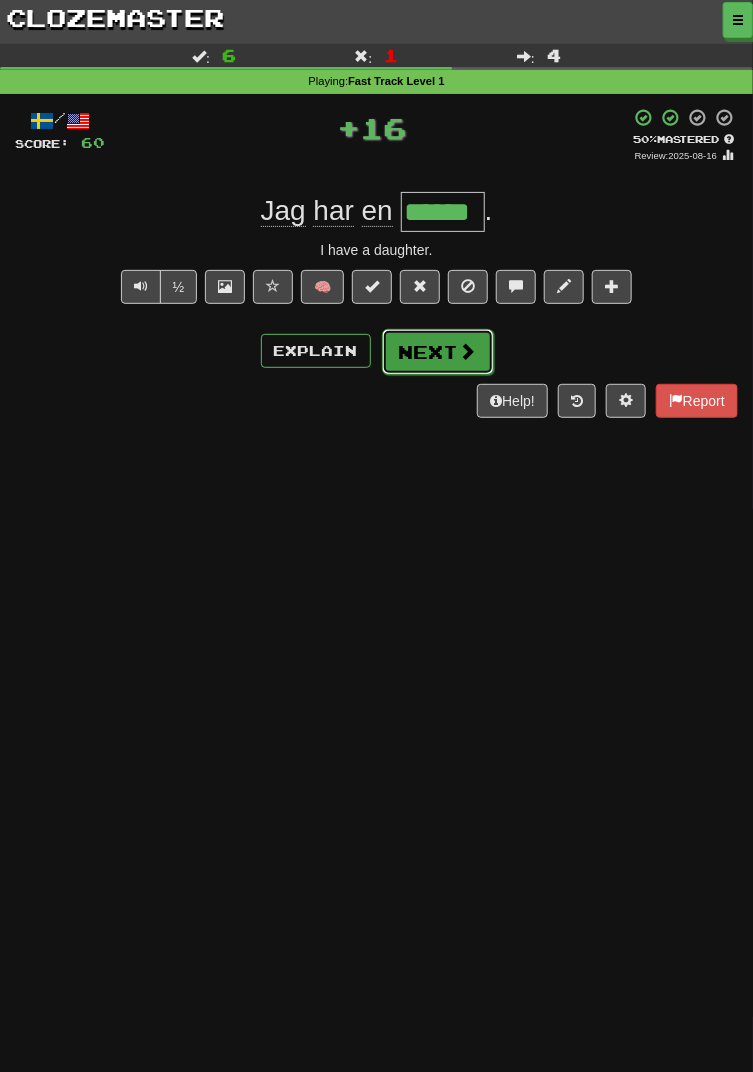 click on "Next" at bounding box center (438, 352) 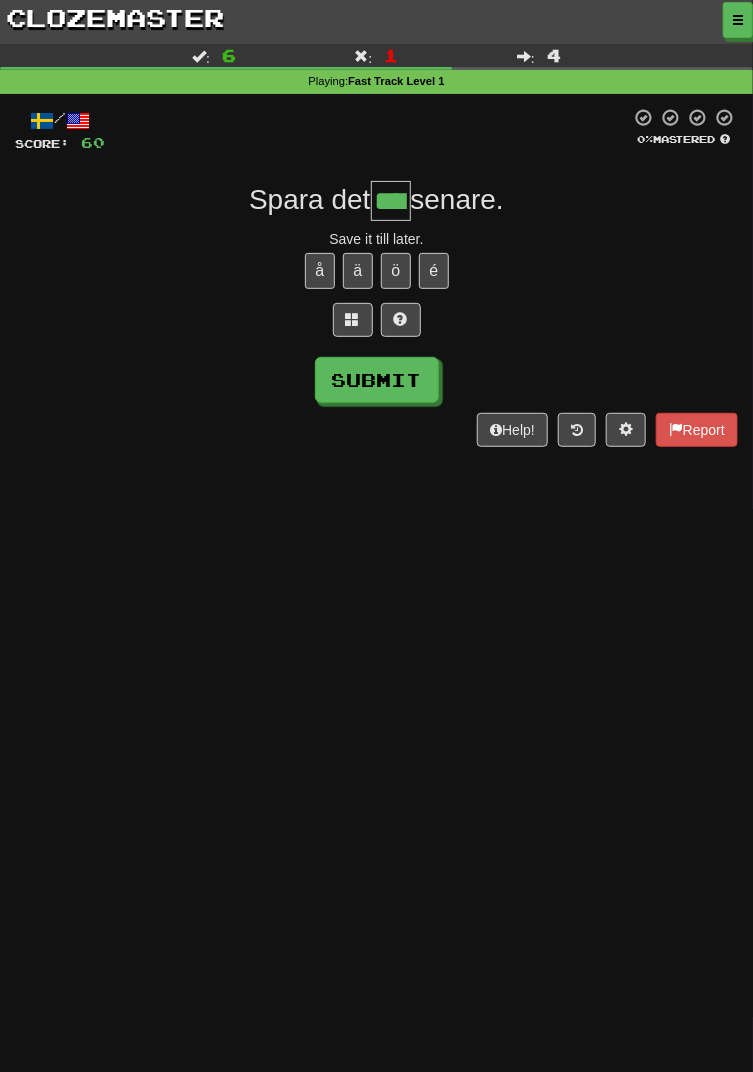 type on "****" 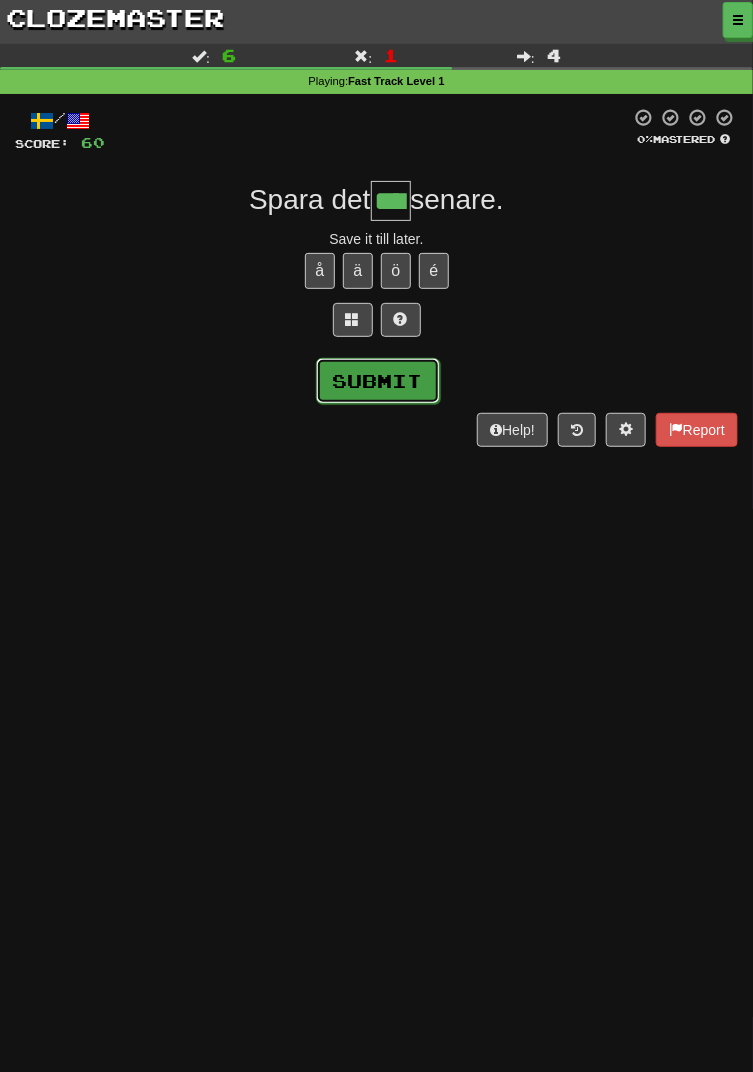 click on "Submit" at bounding box center [378, 381] 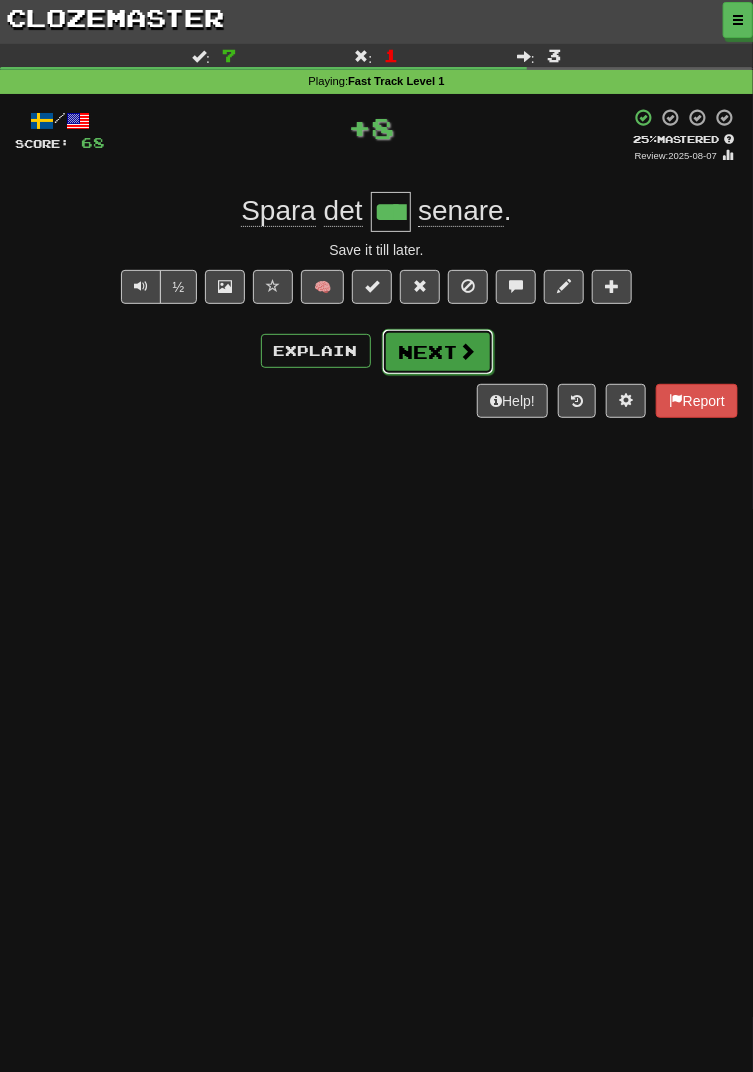 click on "Next" at bounding box center (438, 352) 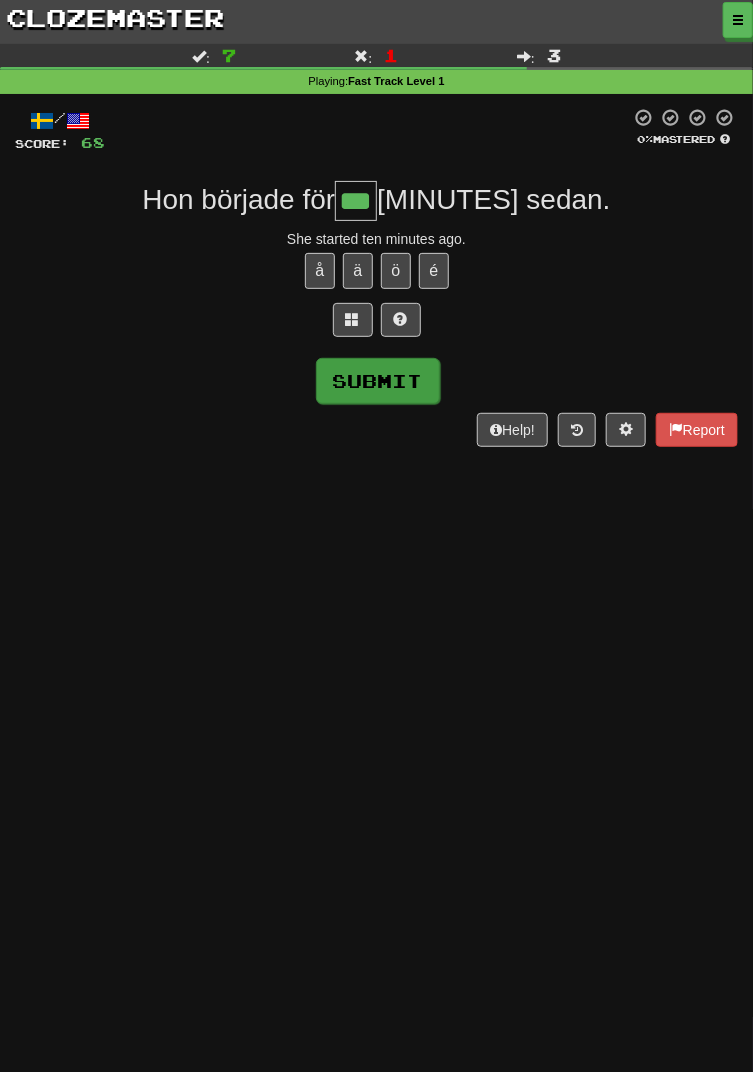 type on "***" 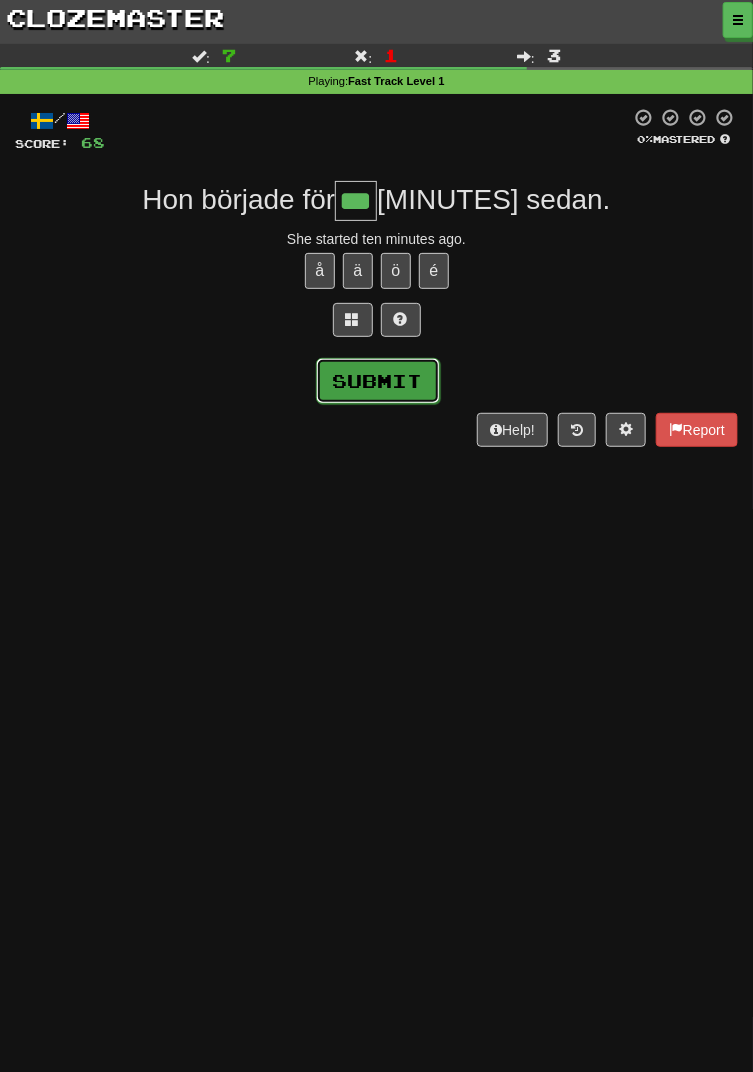 click on "Submit" at bounding box center [378, 381] 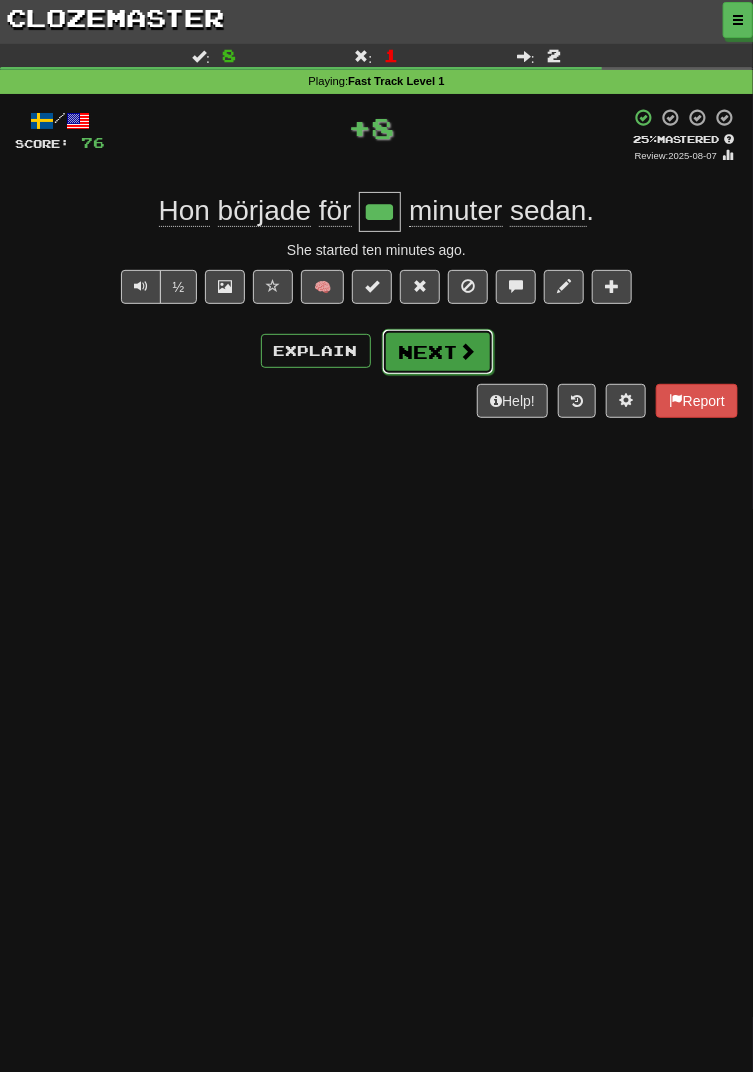 click on "Next" at bounding box center (438, 352) 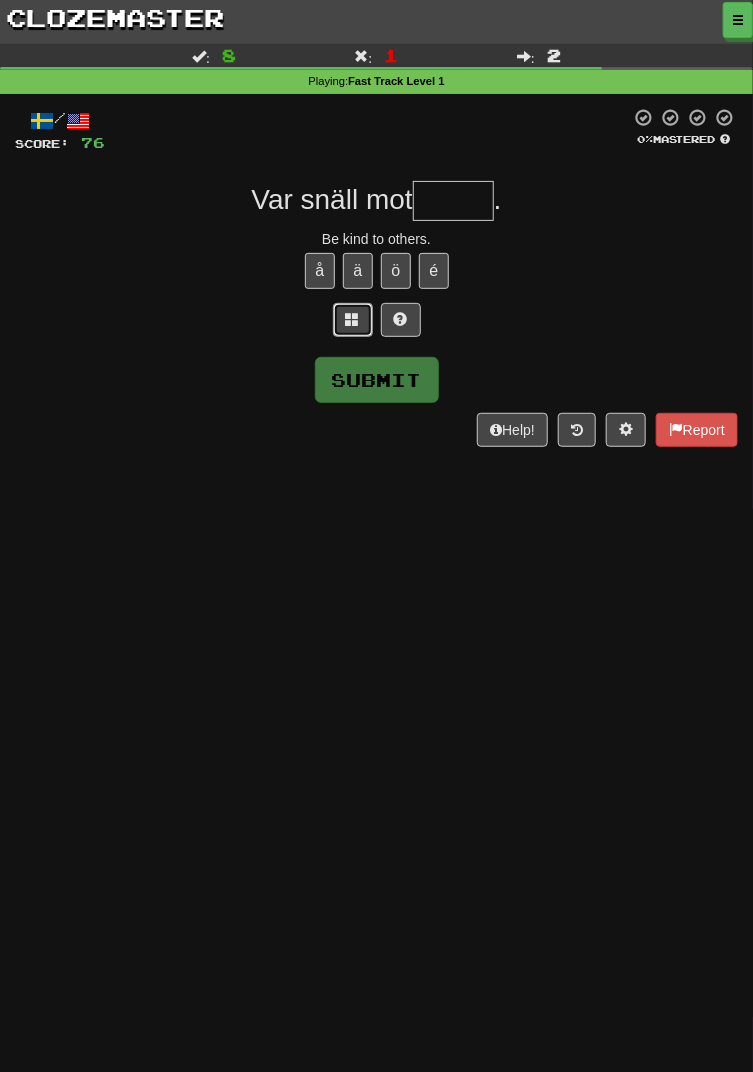 click at bounding box center (353, 320) 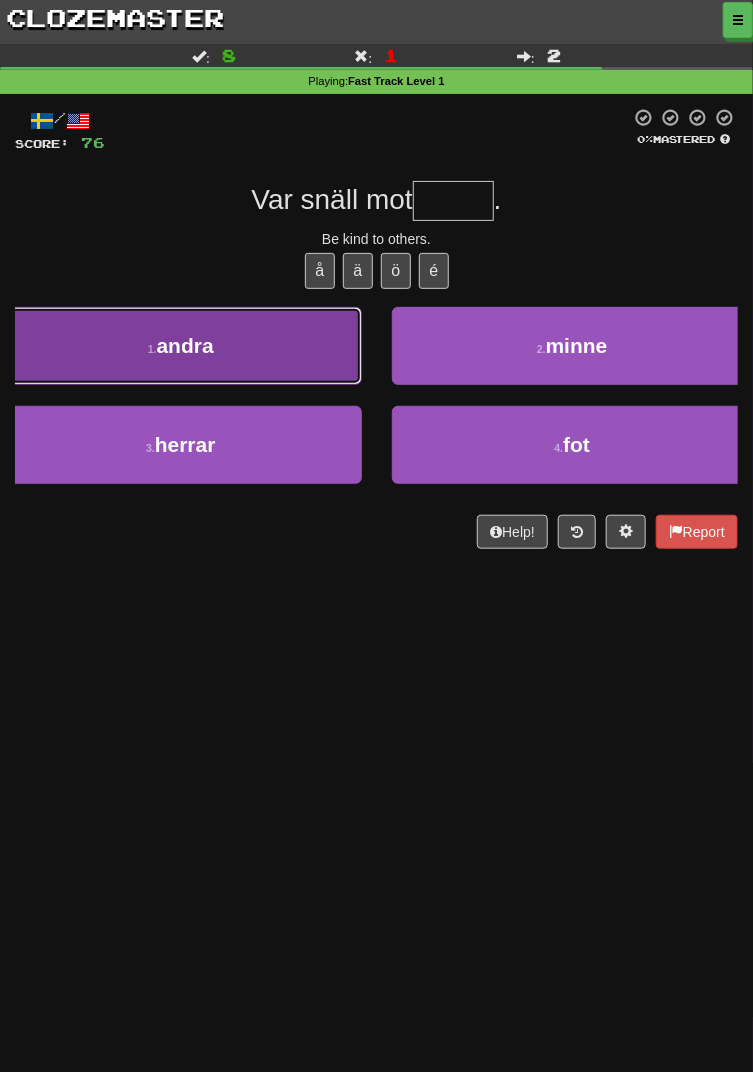 click on "1 .  andra" at bounding box center (181, 346) 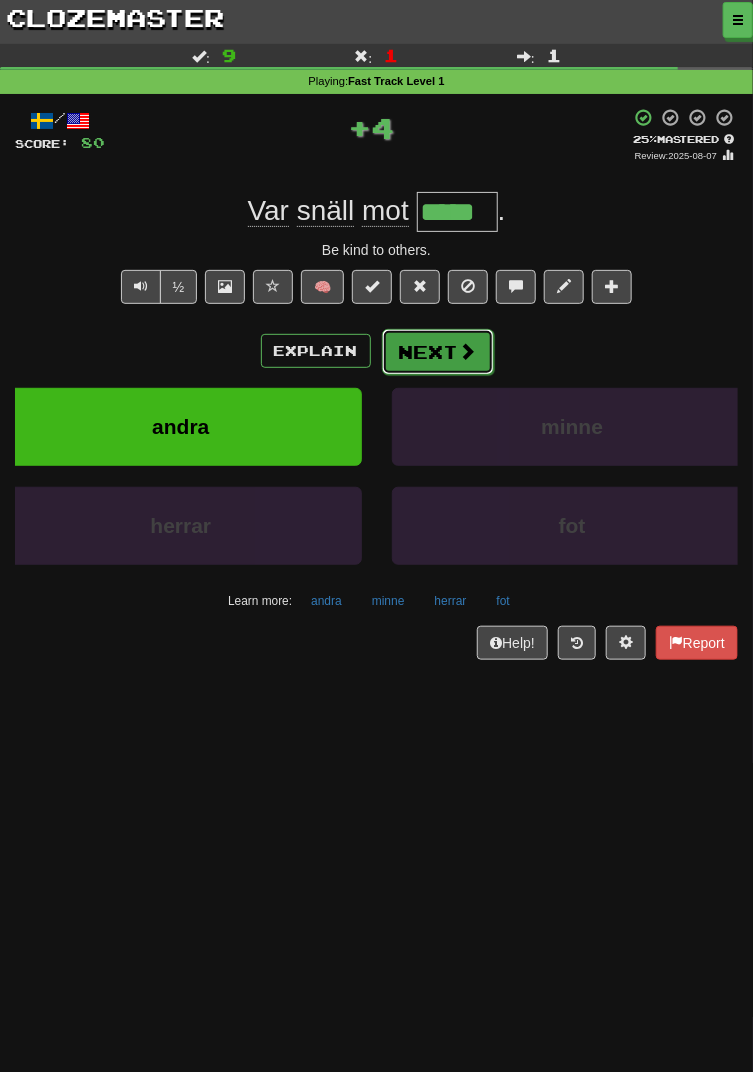 click on "Next" at bounding box center (438, 352) 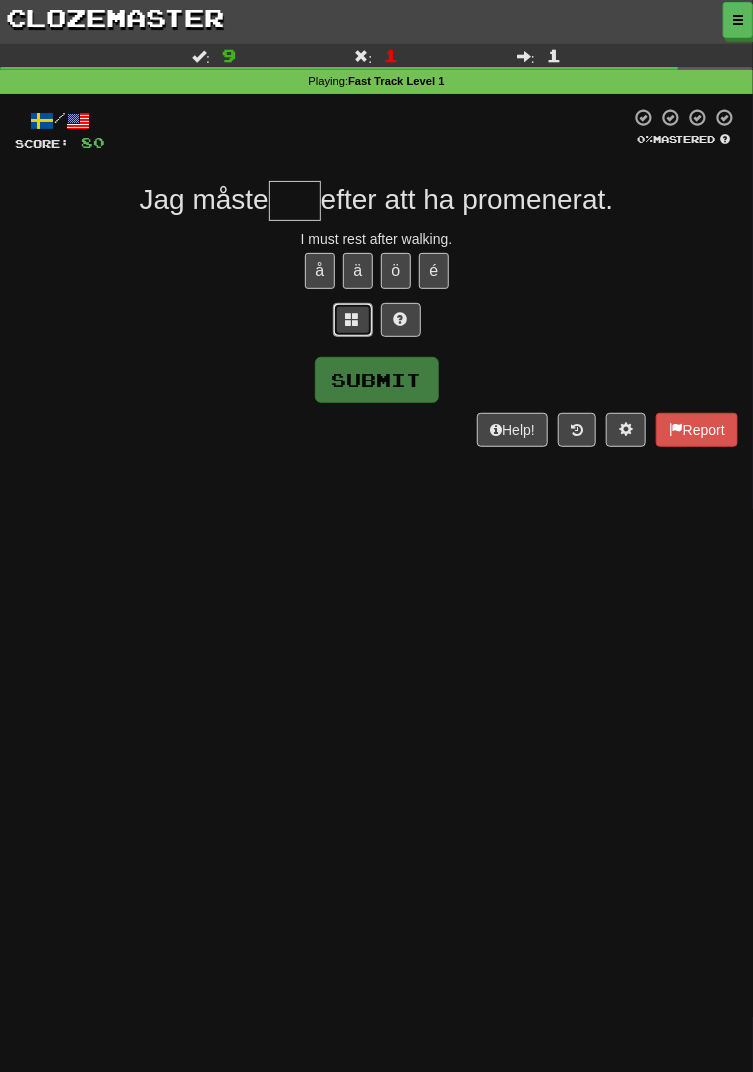click at bounding box center [353, 319] 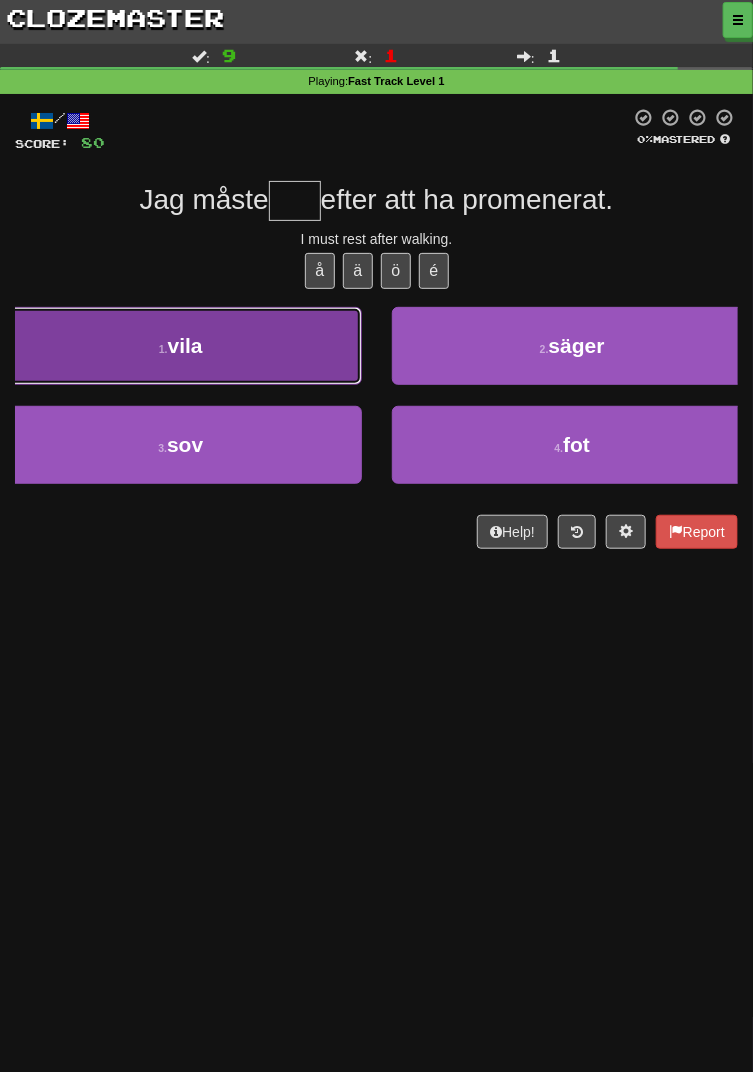 click on "1 .  vila" at bounding box center [181, 346] 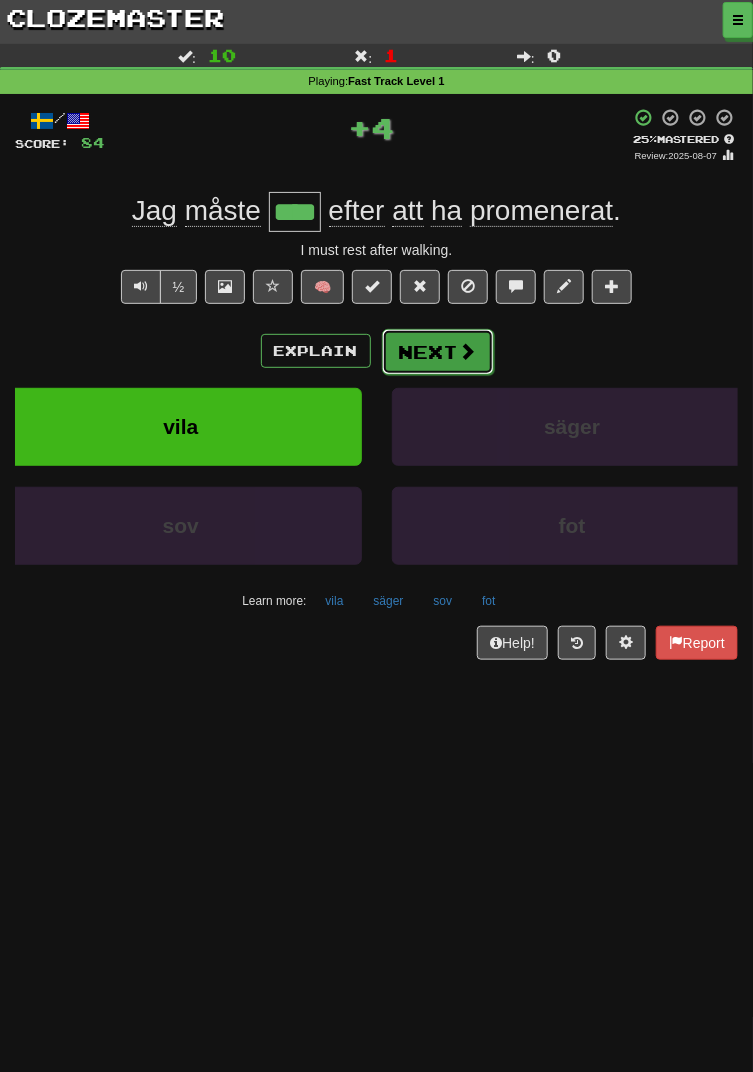 click on "Next" at bounding box center [438, 352] 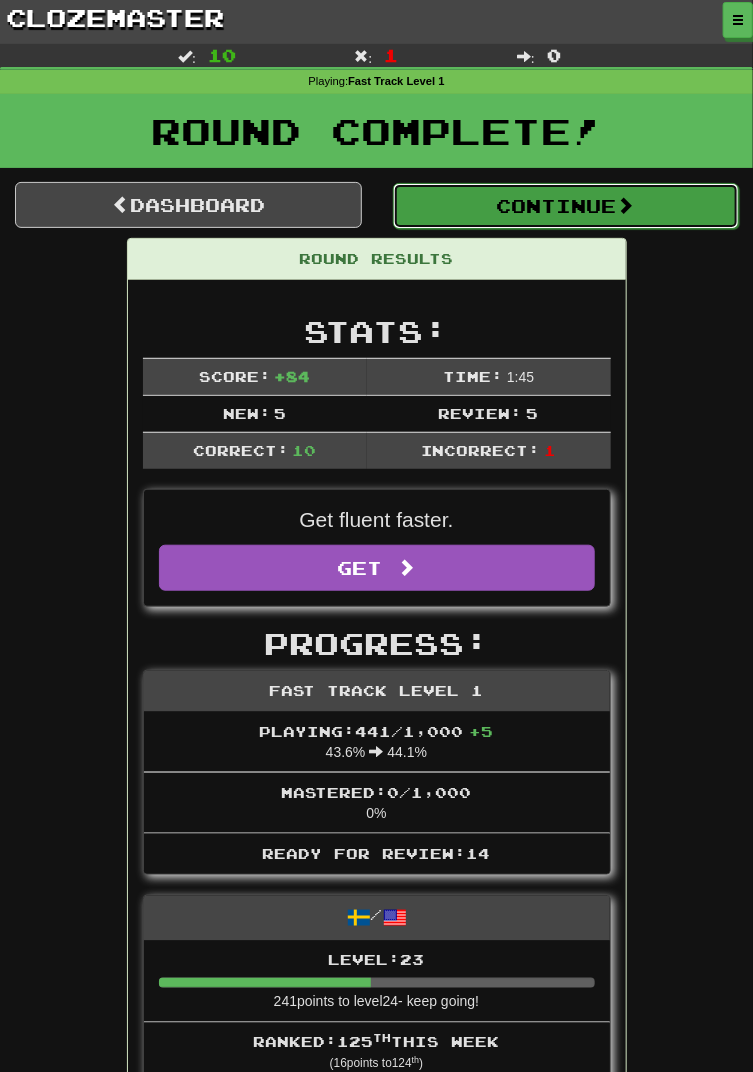 click on "Continue" at bounding box center (566, 206) 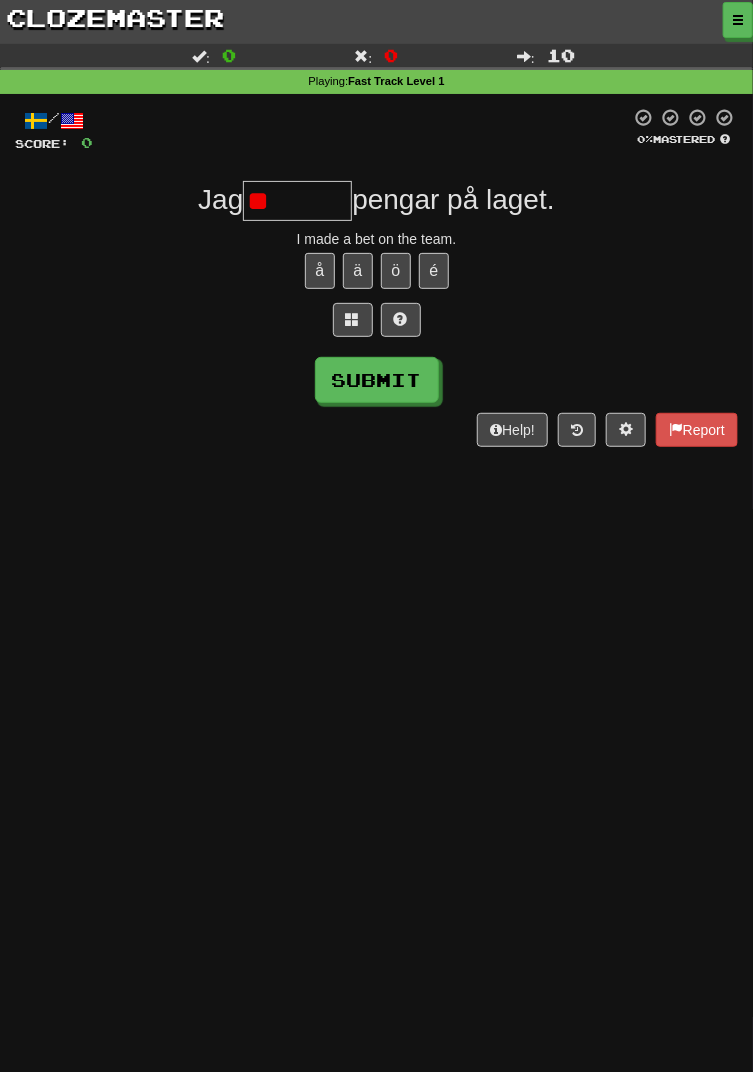 type on "*" 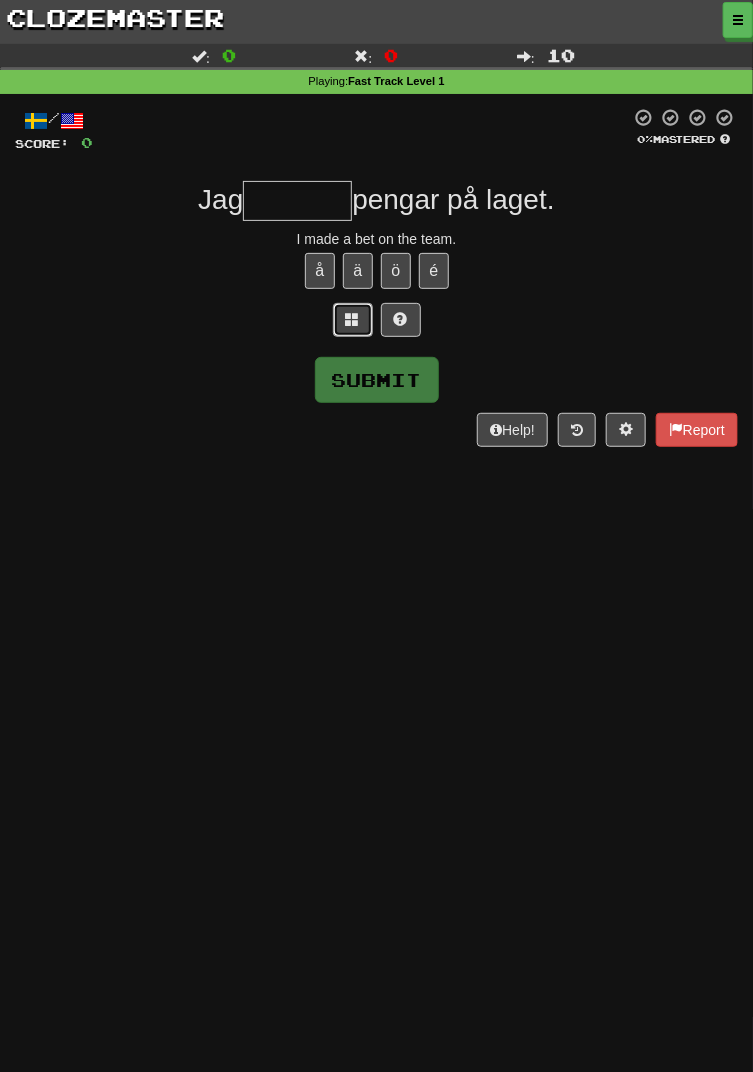 click at bounding box center [353, 319] 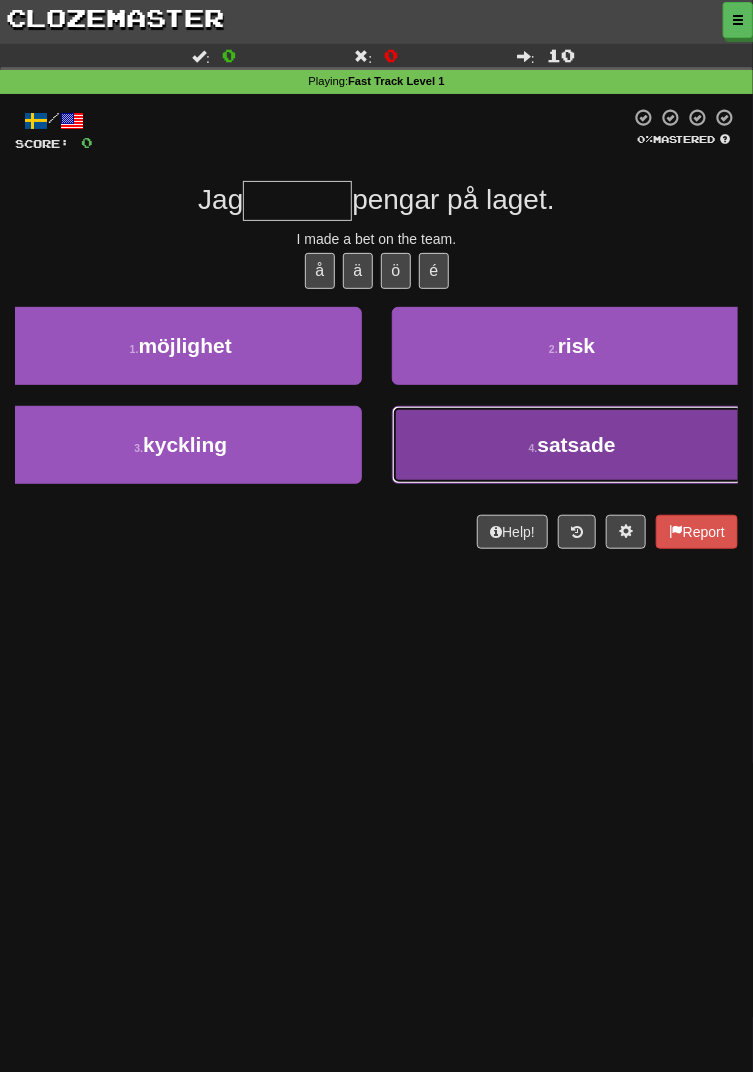 click on "satsade" at bounding box center (577, 444) 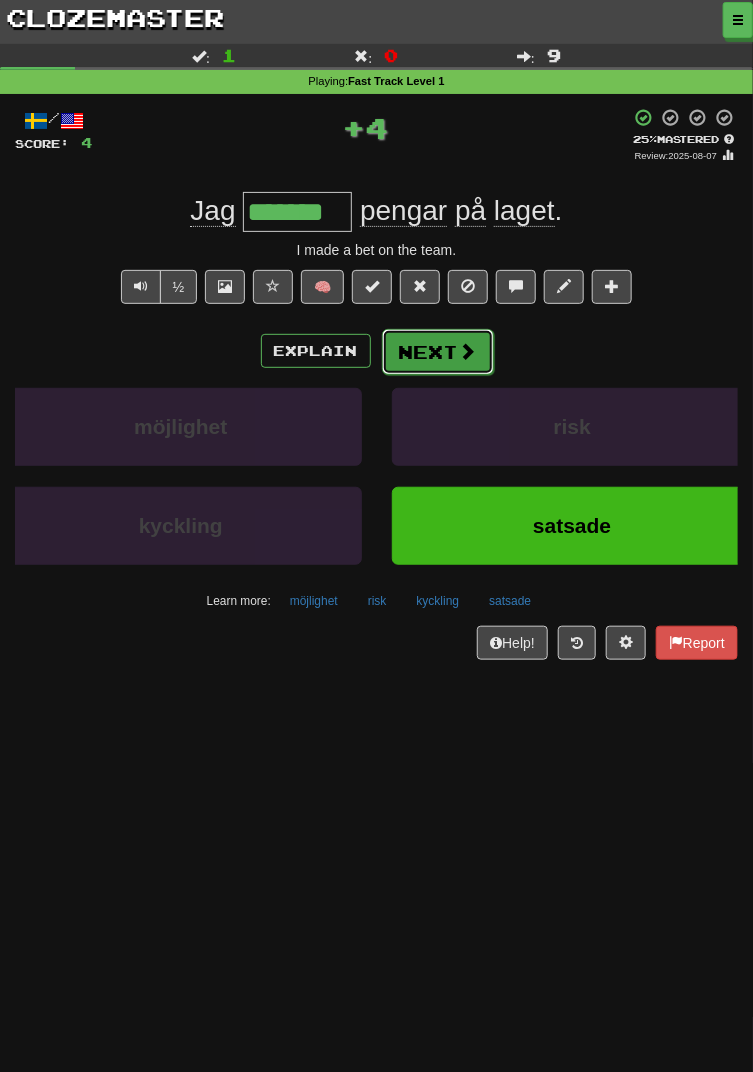 click on "Next" at bounding box center [438, 352] 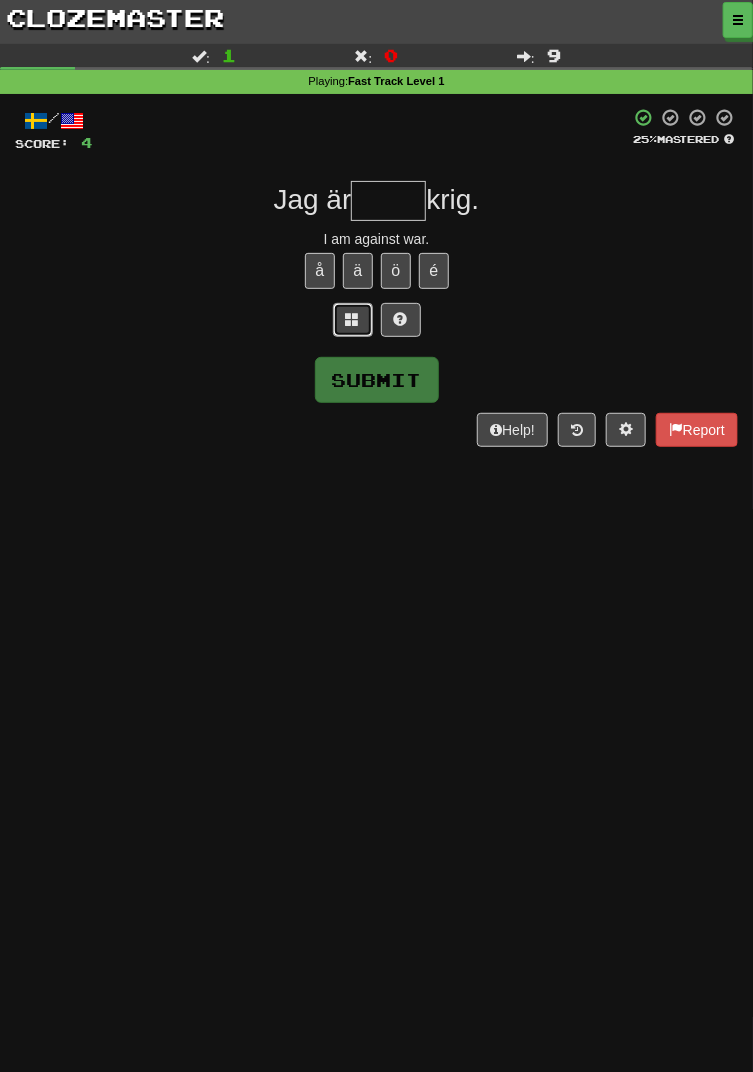 click at bounding box center (353, 319) 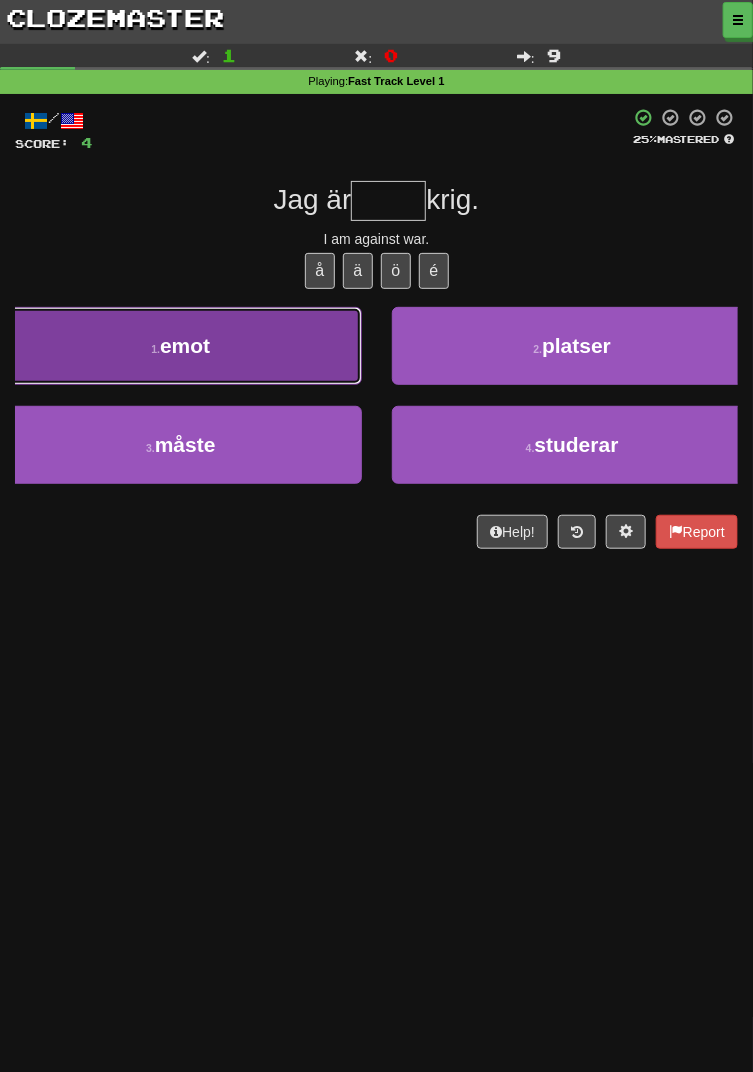 click on "1 .  emot" at bounding box center (181, 346) 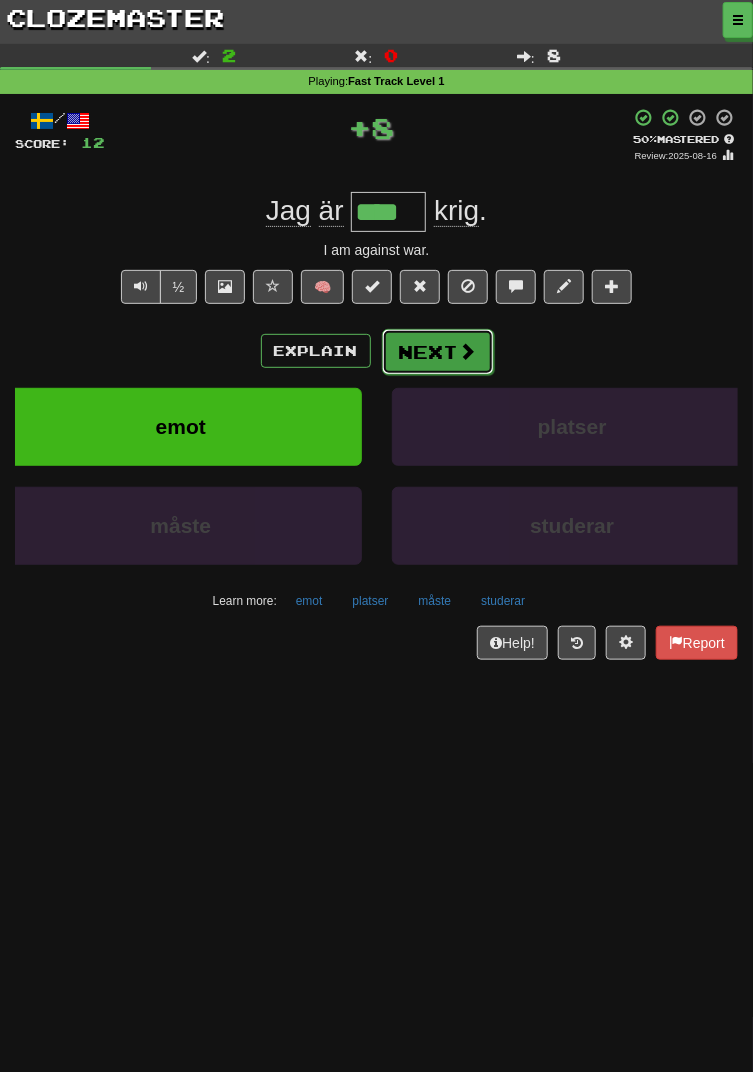 click at bounding box center [468, 351] 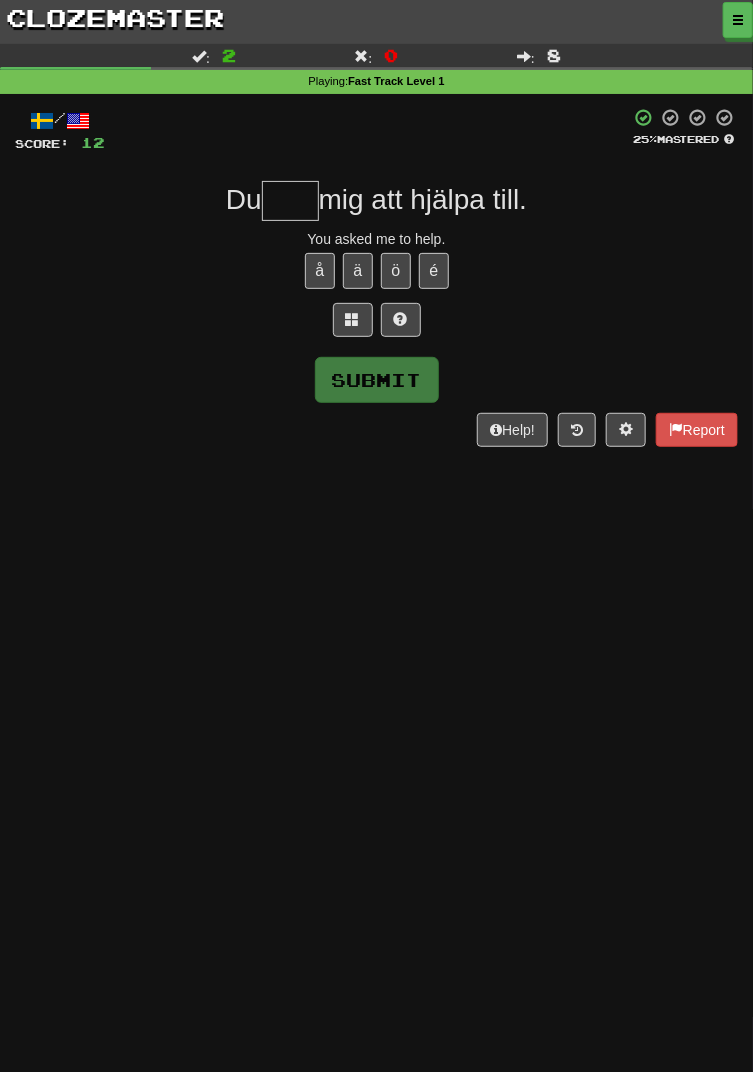type on "*" 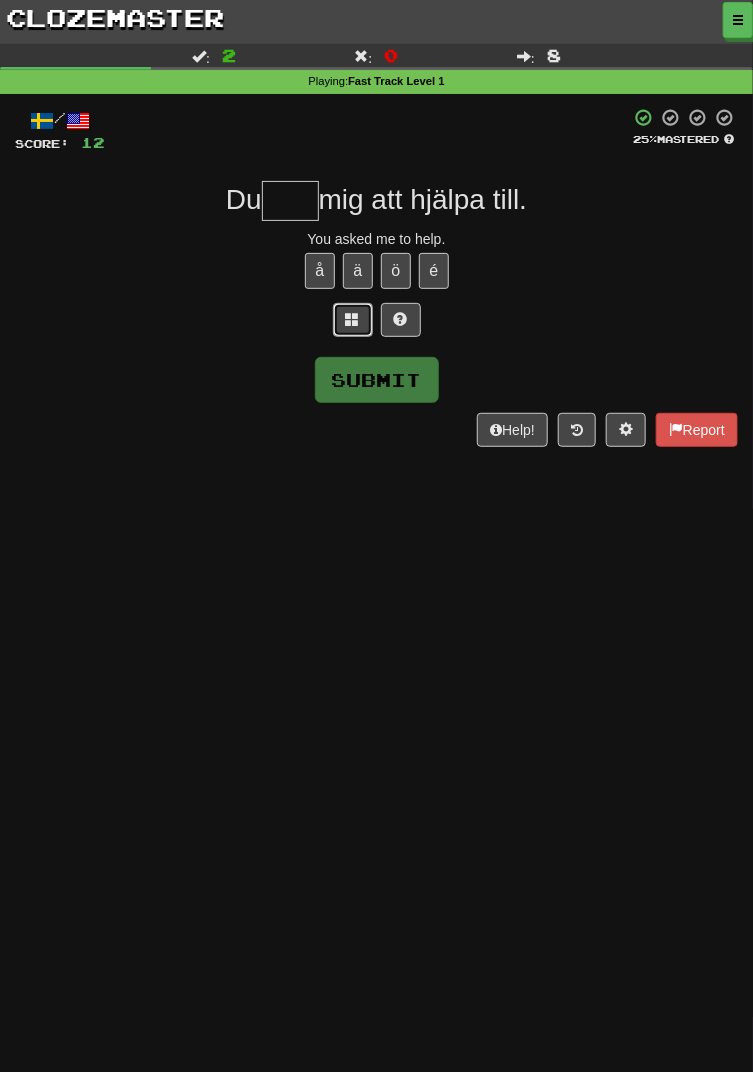 click at bounding box center (353, 320) 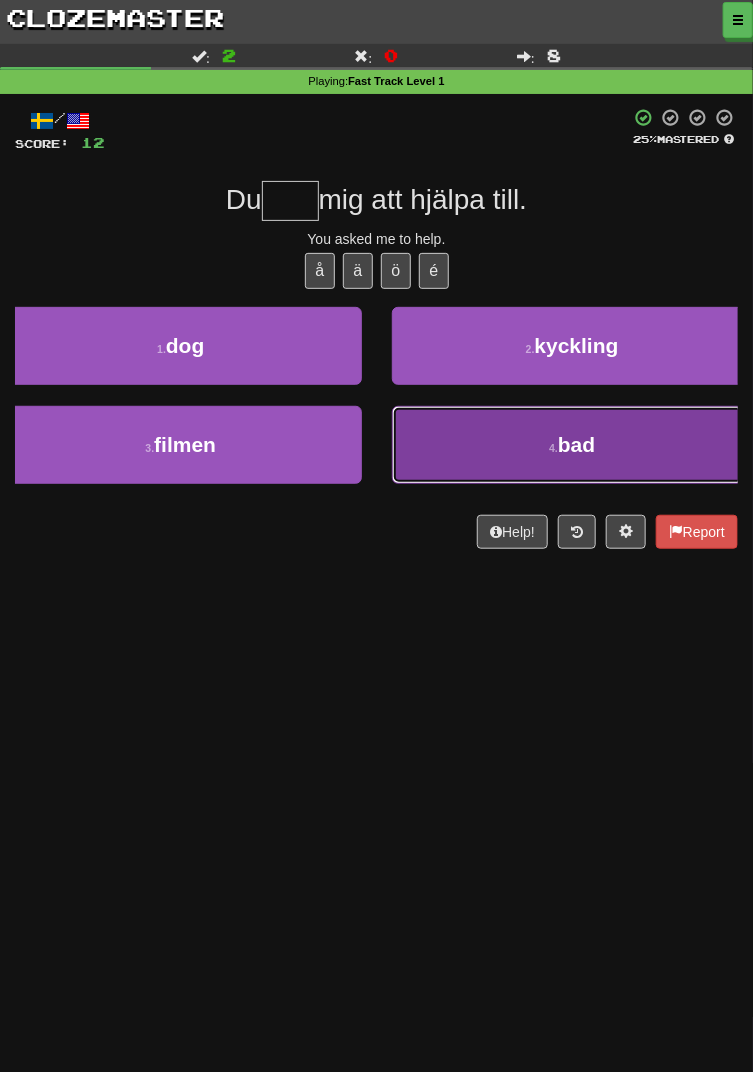 click on "4 .  bad" at bounding box center [573, 445] 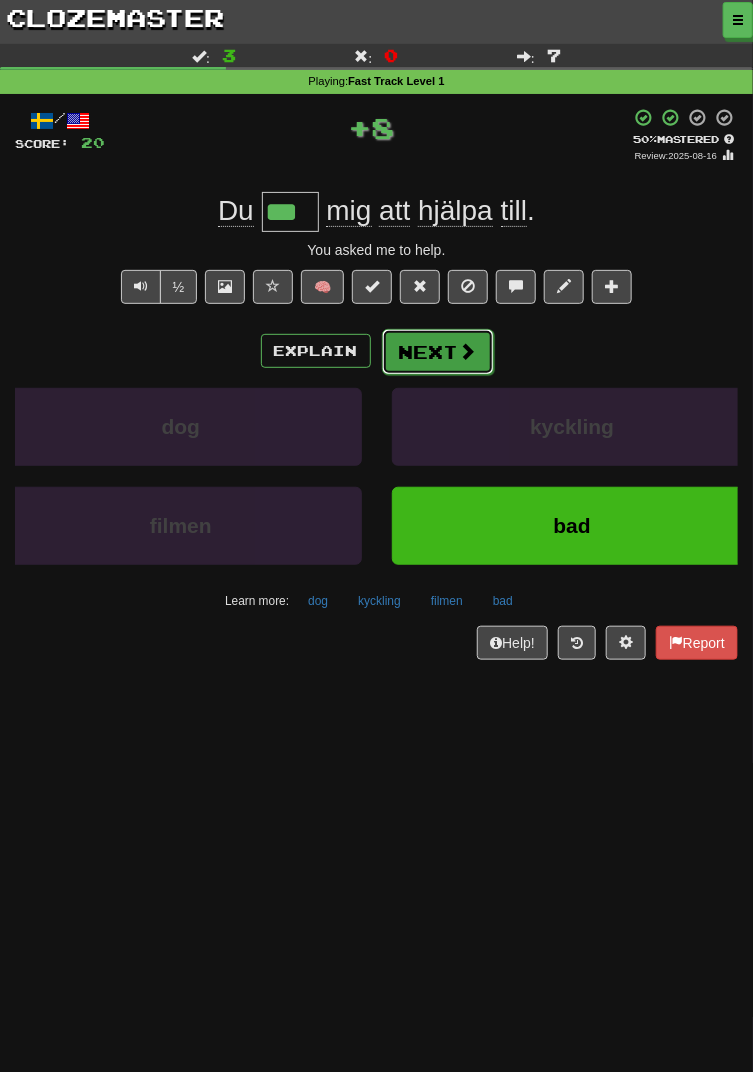 click on "Next" at bounding box center (438, 352) 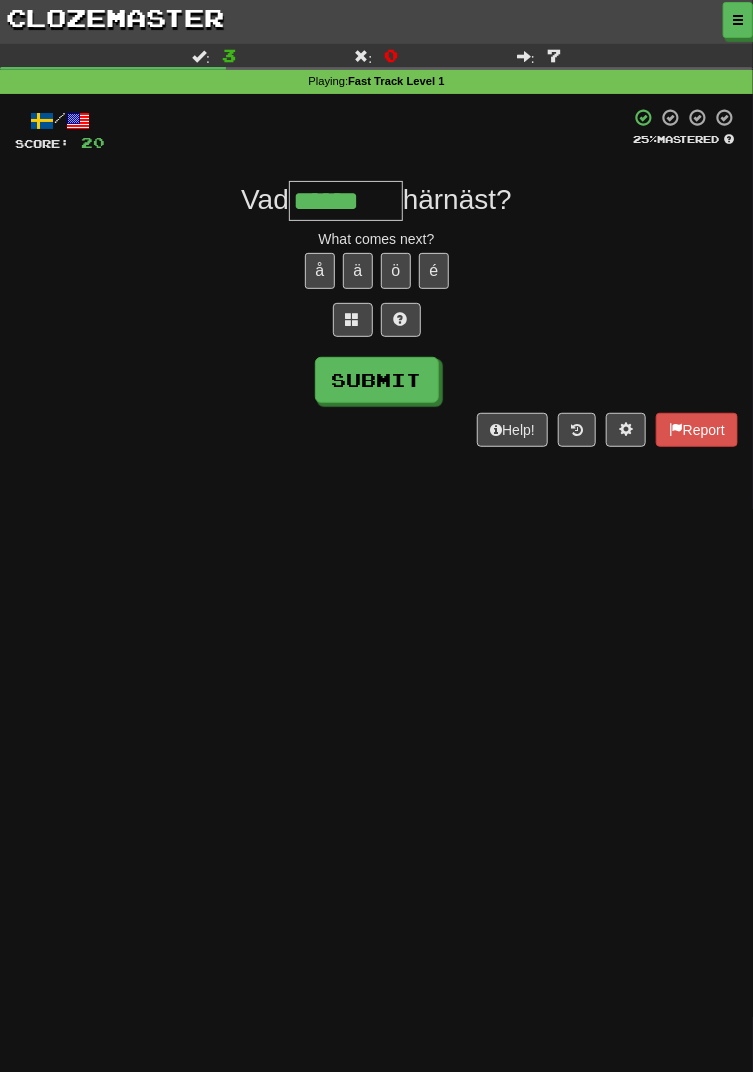 type on "******" 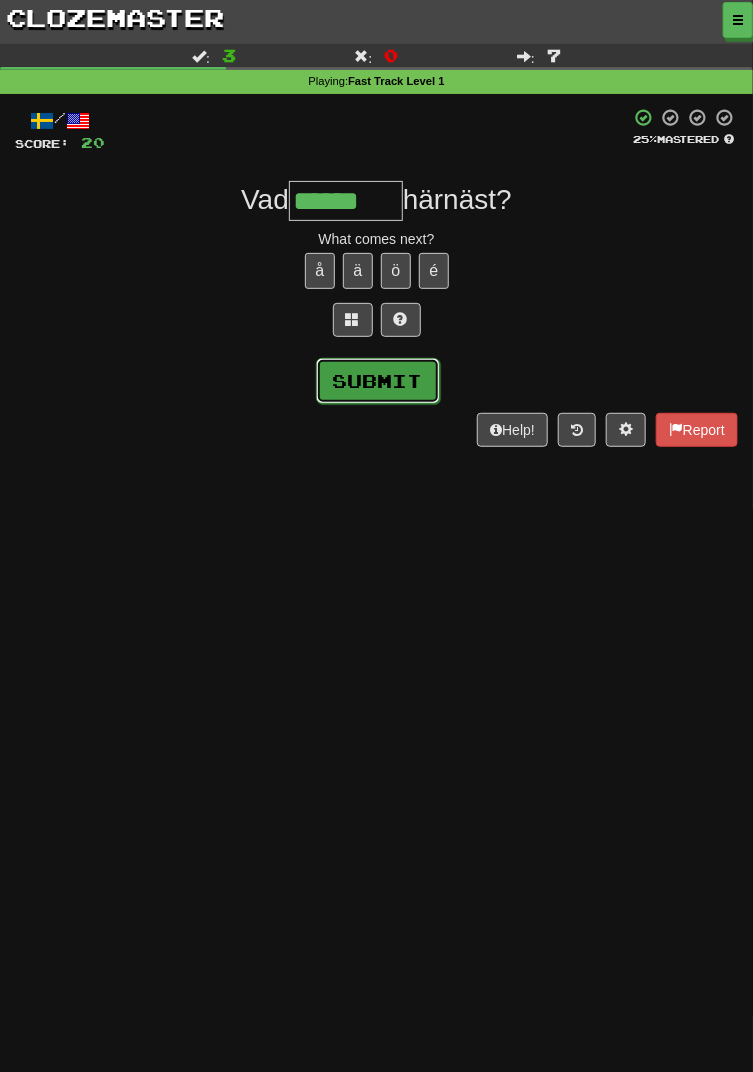 click on "Submit" at bounding box center (378, 381) 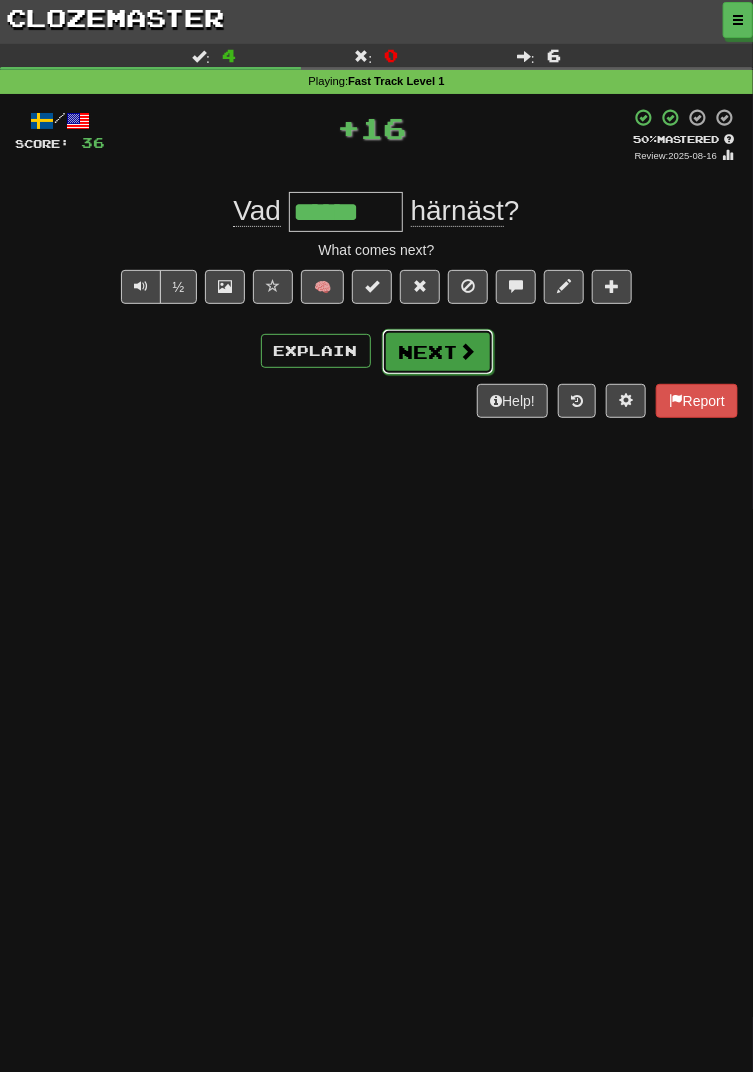 click on "Next" at bounding box center (438, 352) 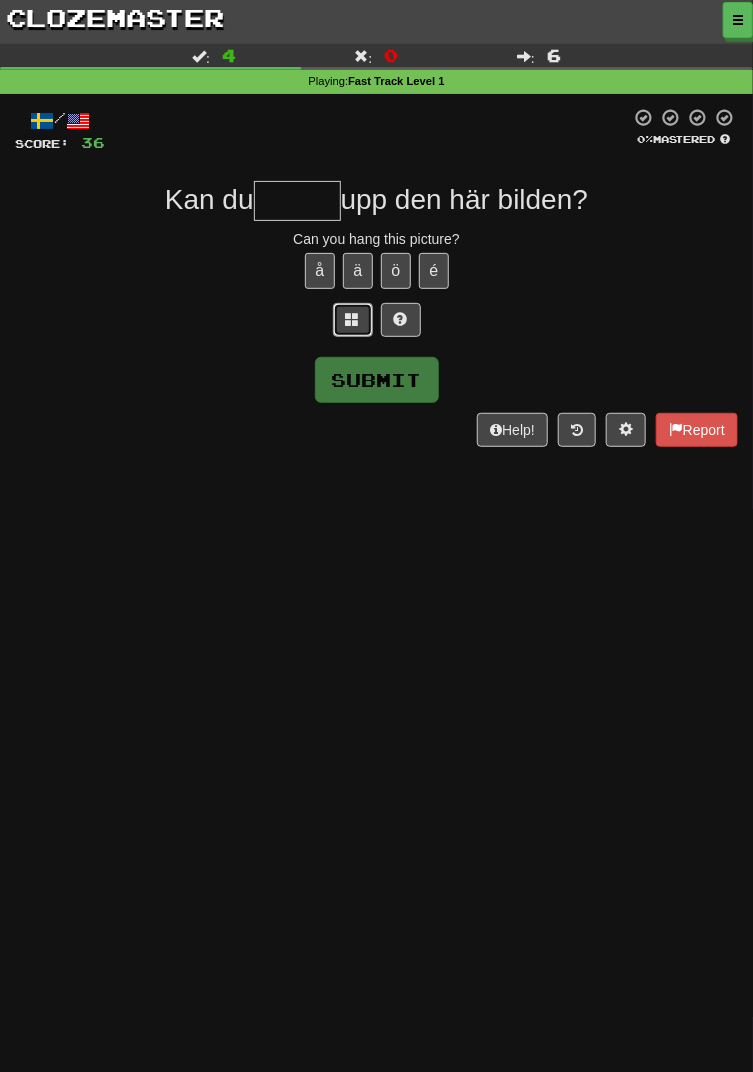 click at bounding box center [353, 319] 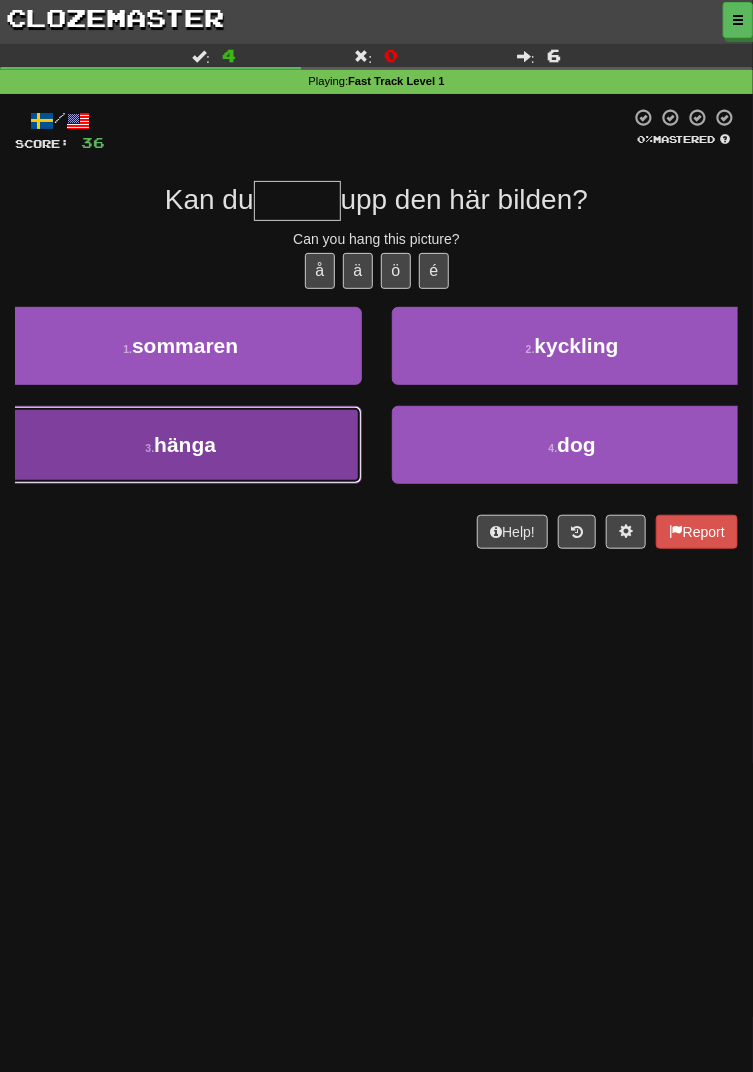 click on "3 .  hänga" at bounding box center [181, 445] 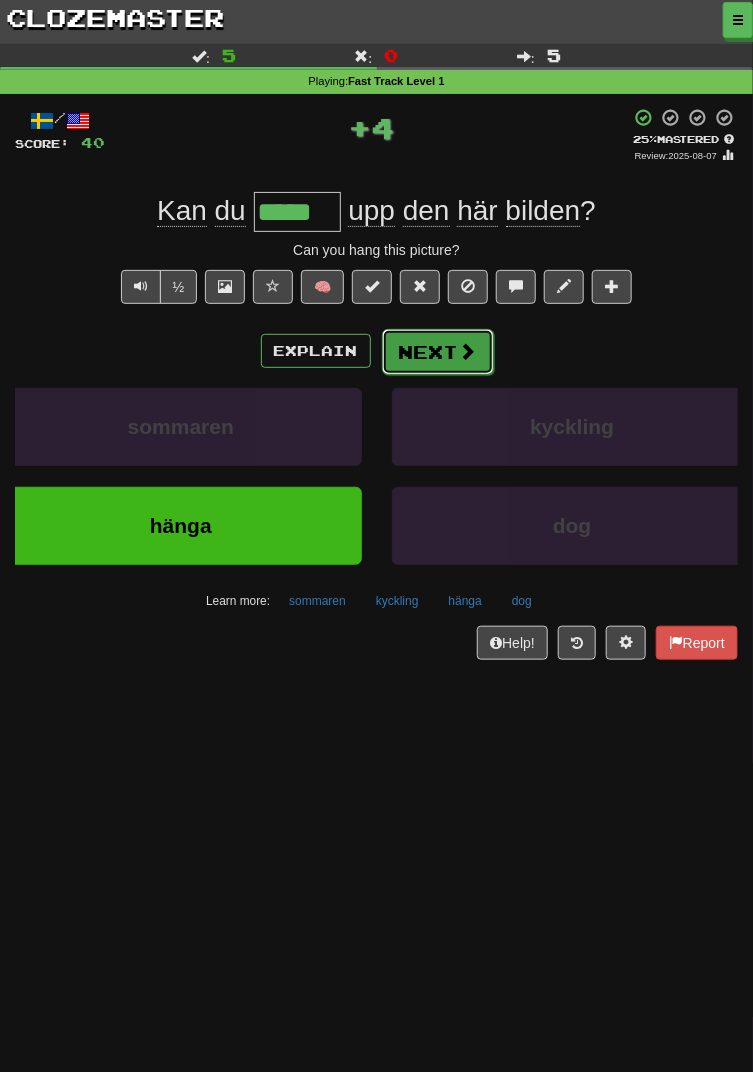 click on "Next" at bounding box center [438, 352] 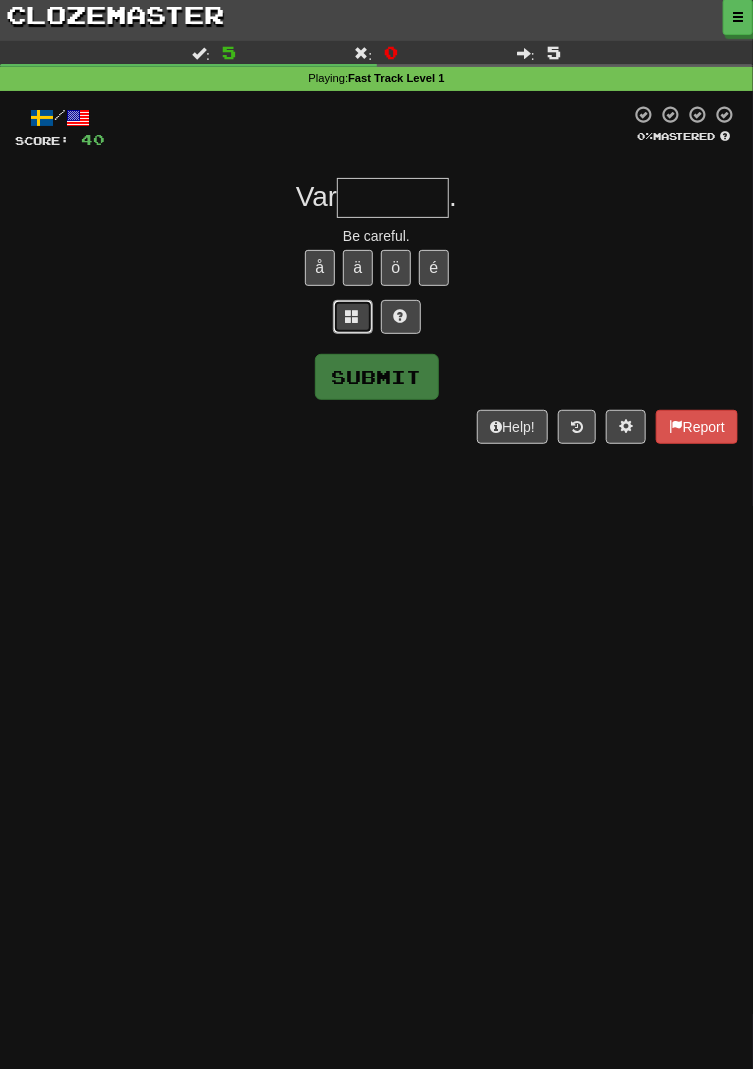 click at bounding box center (353, 320) 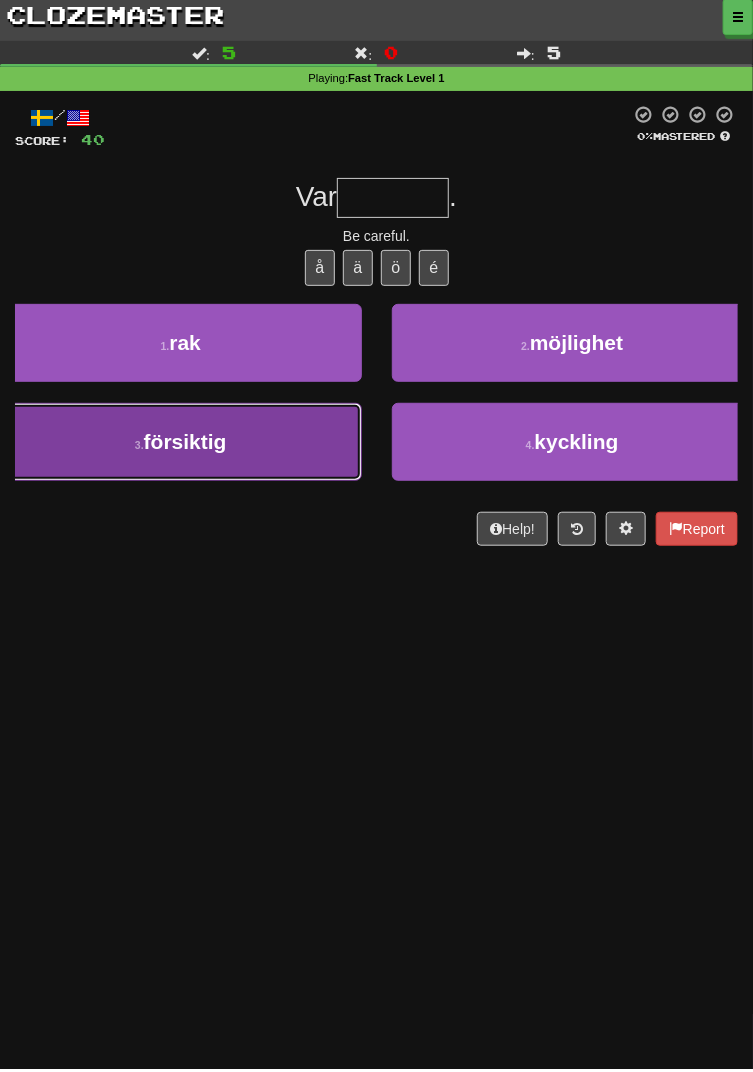 click on "3 .  försiktig" at bounding box center [181, 445] 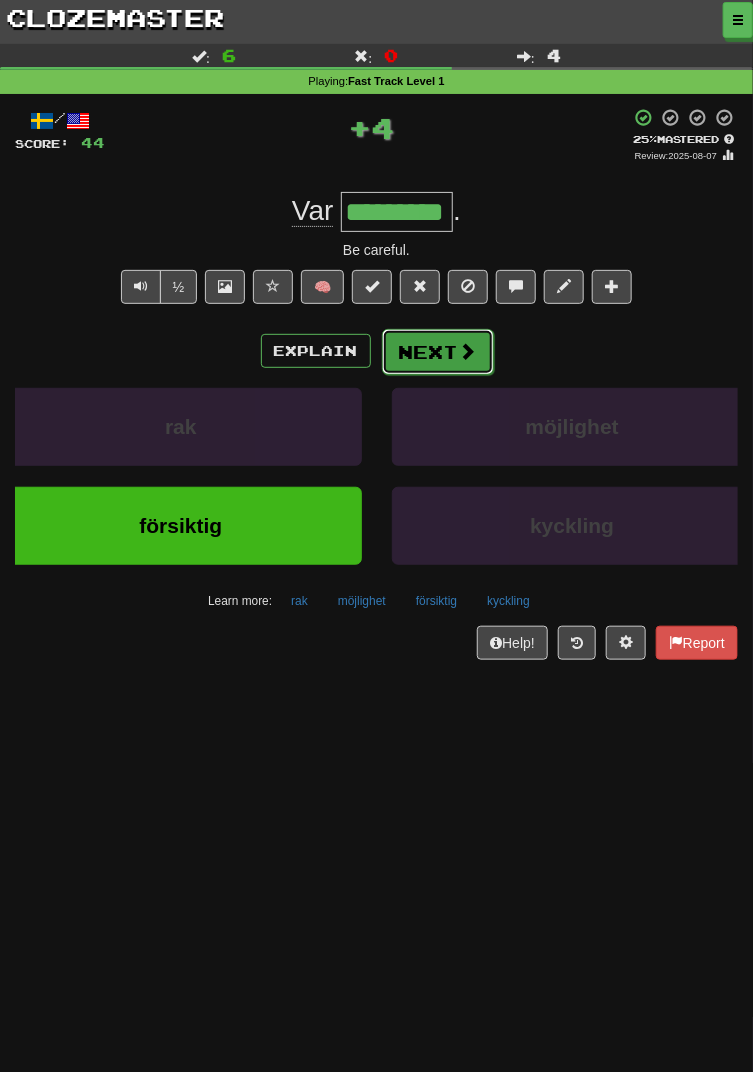 click on "Next" at bounding box center (438, 352) 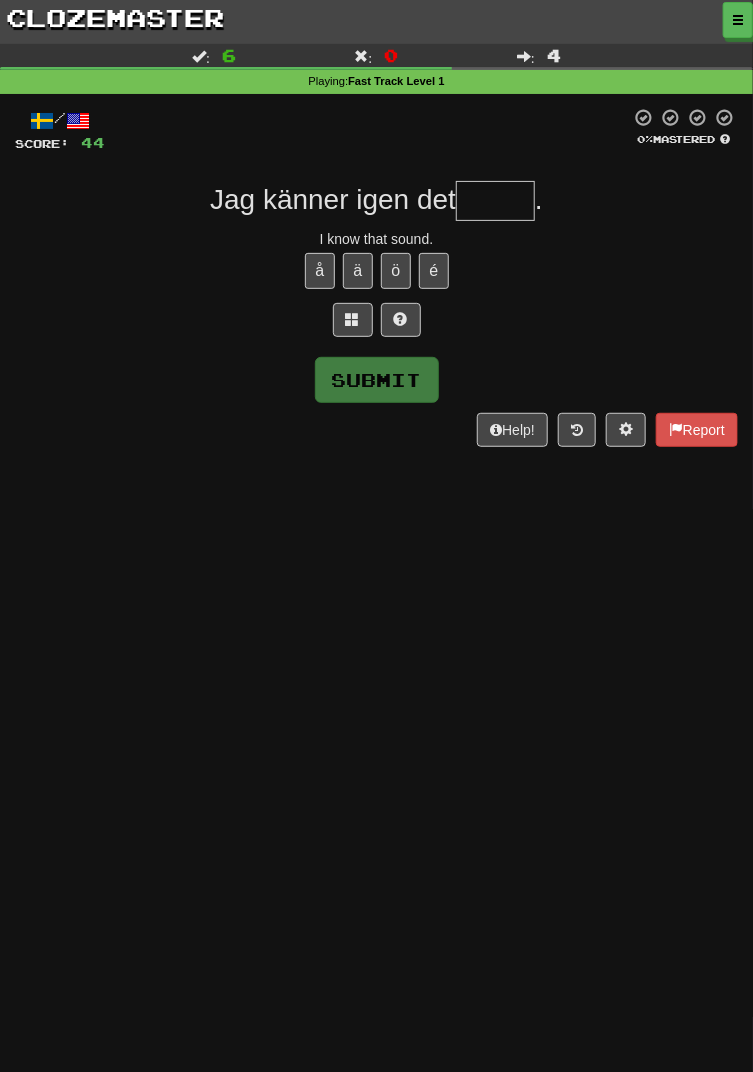 type on "*" 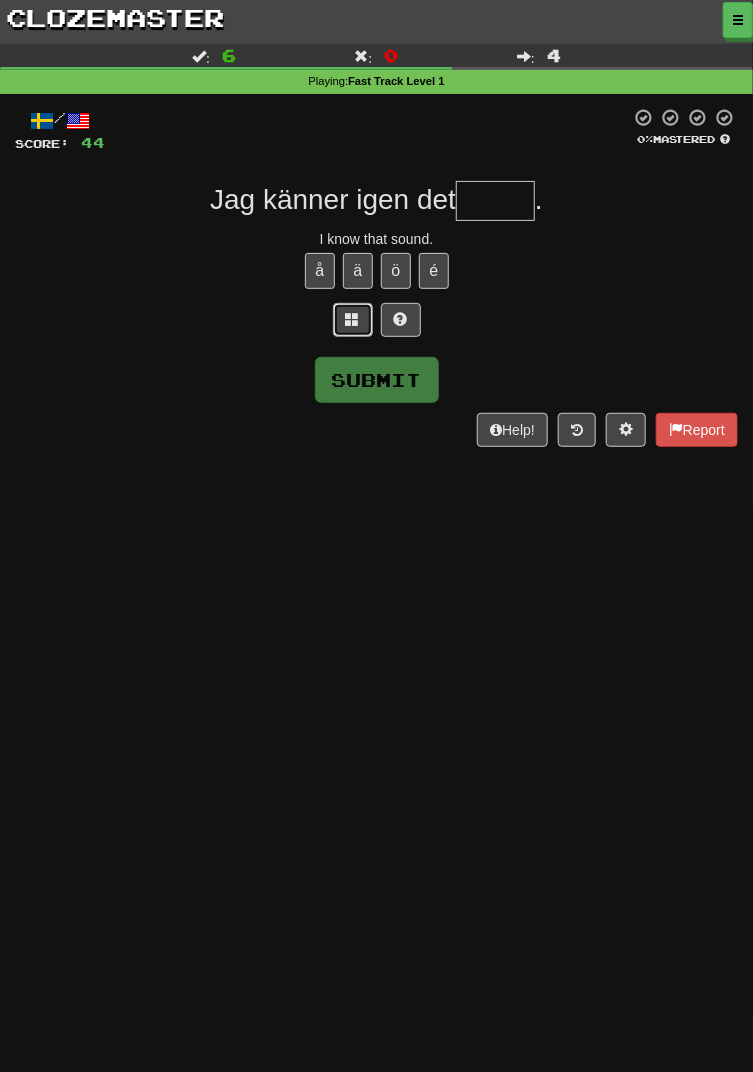 click at bounding box center [353, 320] 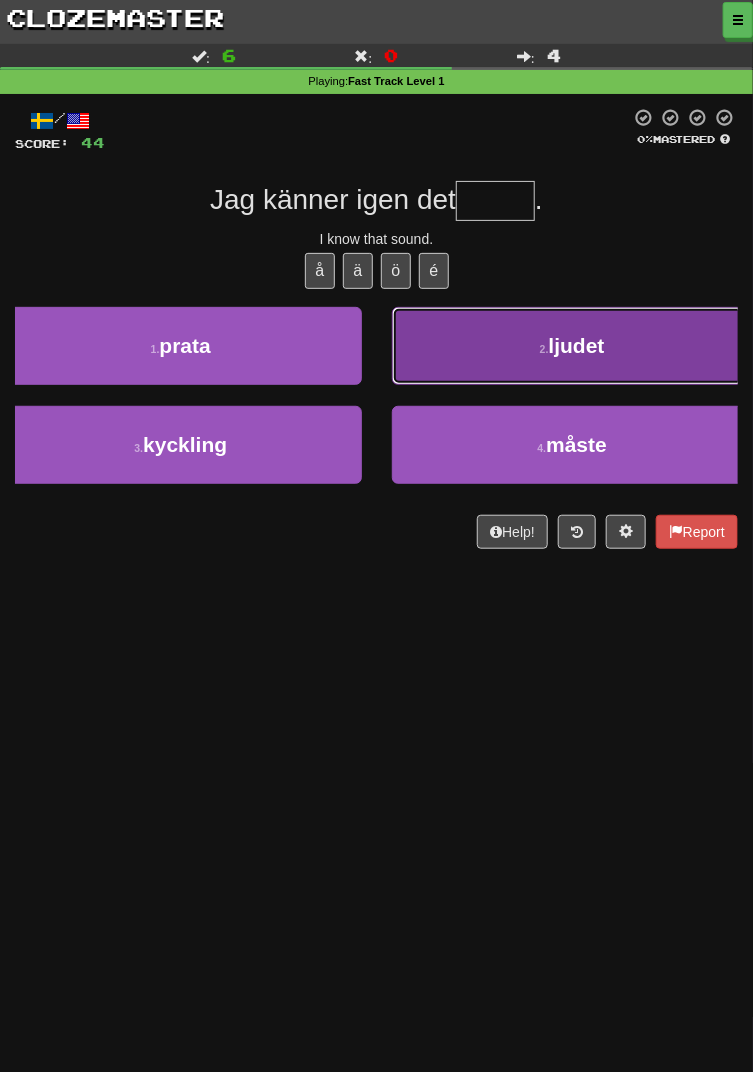 click on "2 .  ljudet" at bounding box center (573, 346) 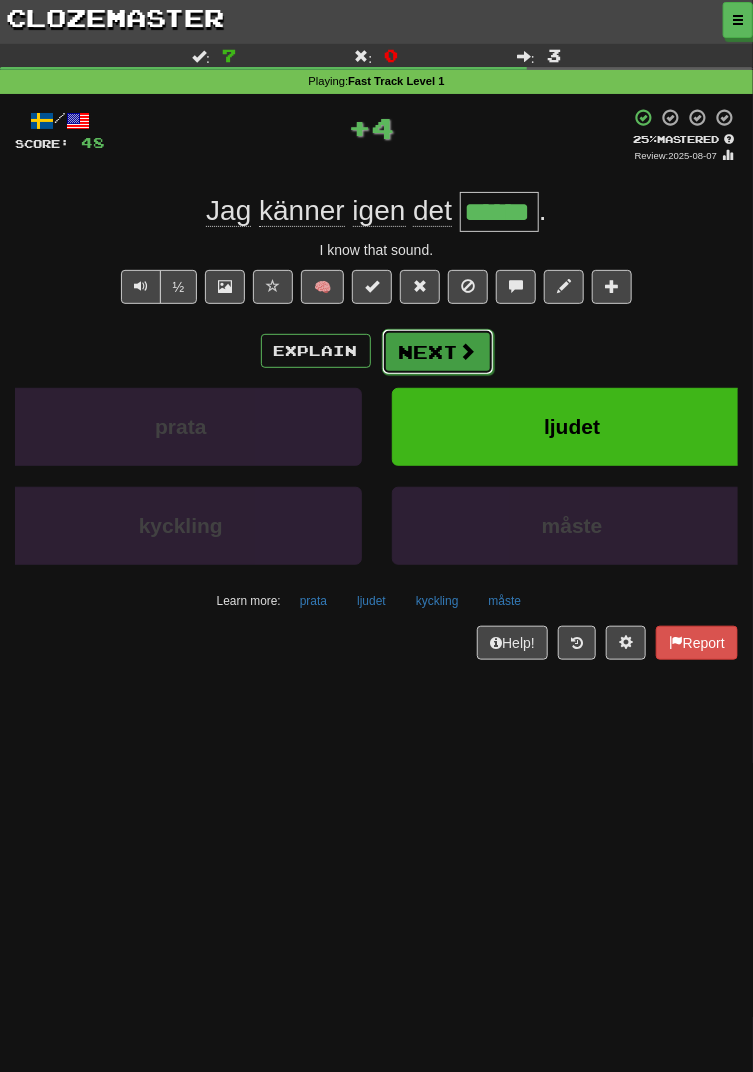 click on "Next" at bounding box center (438, 352) 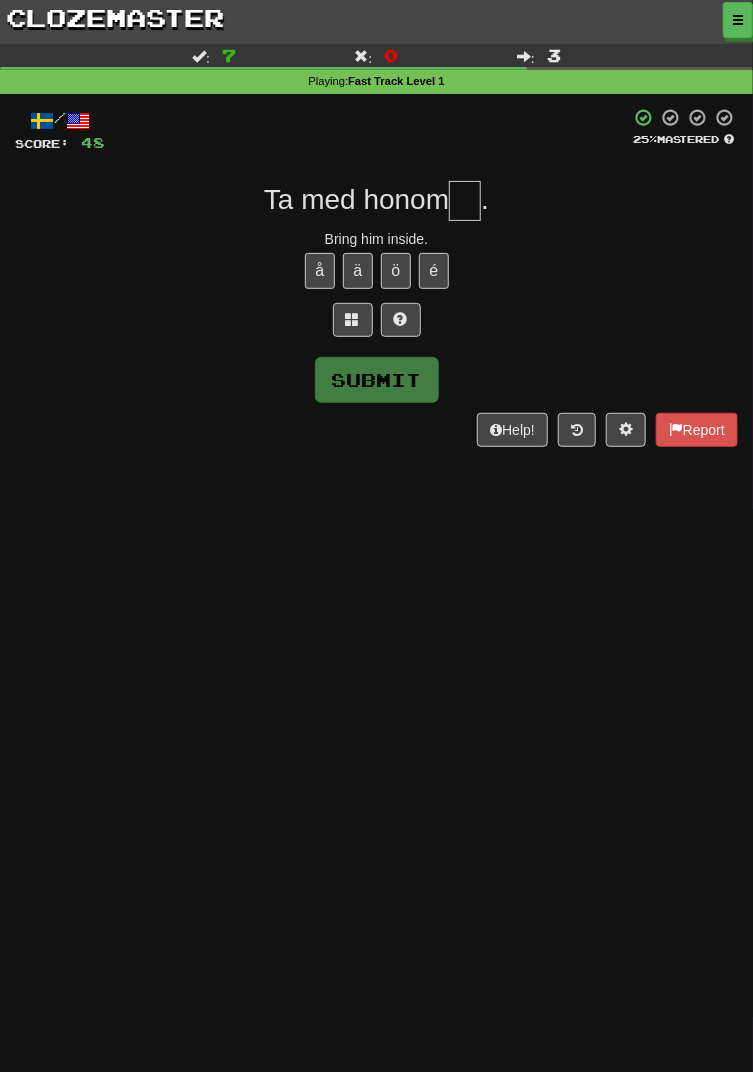 type on "*" 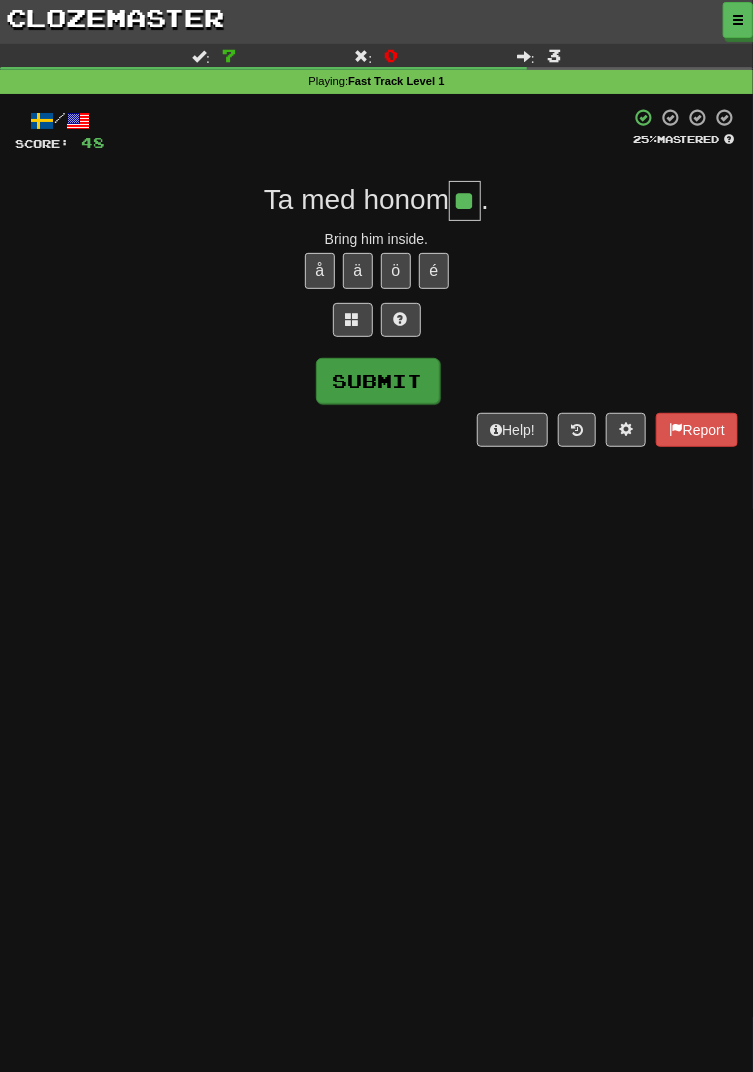 type on "**" 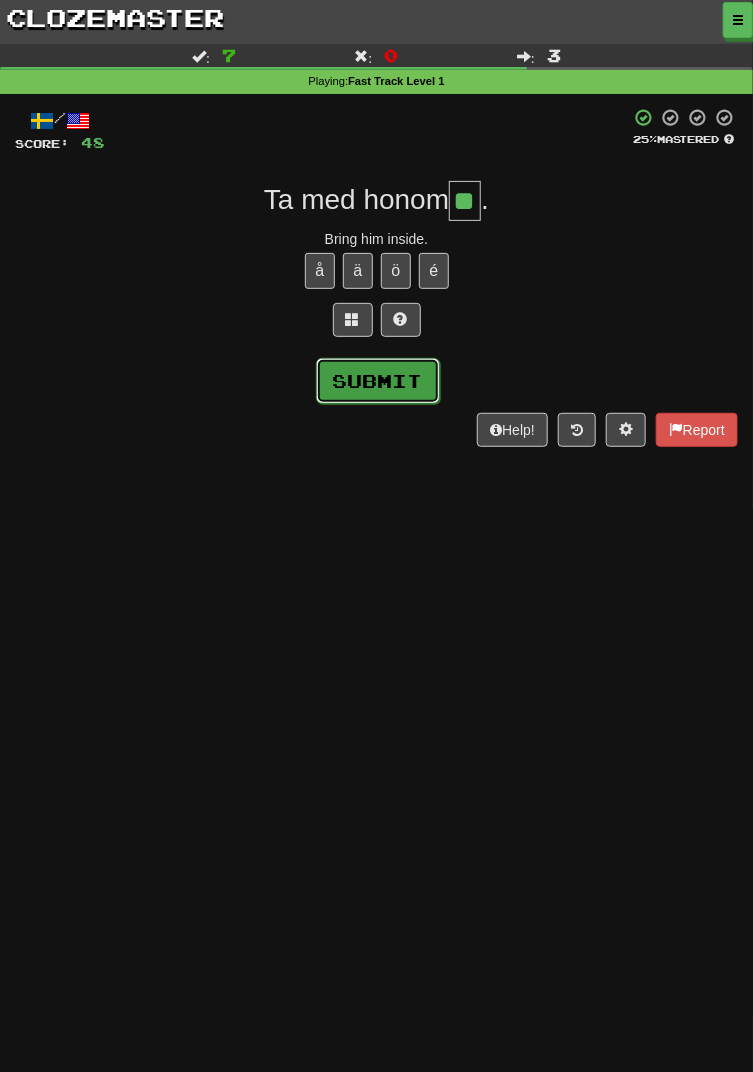 click on "Submit" at bounding box center (378, 381) 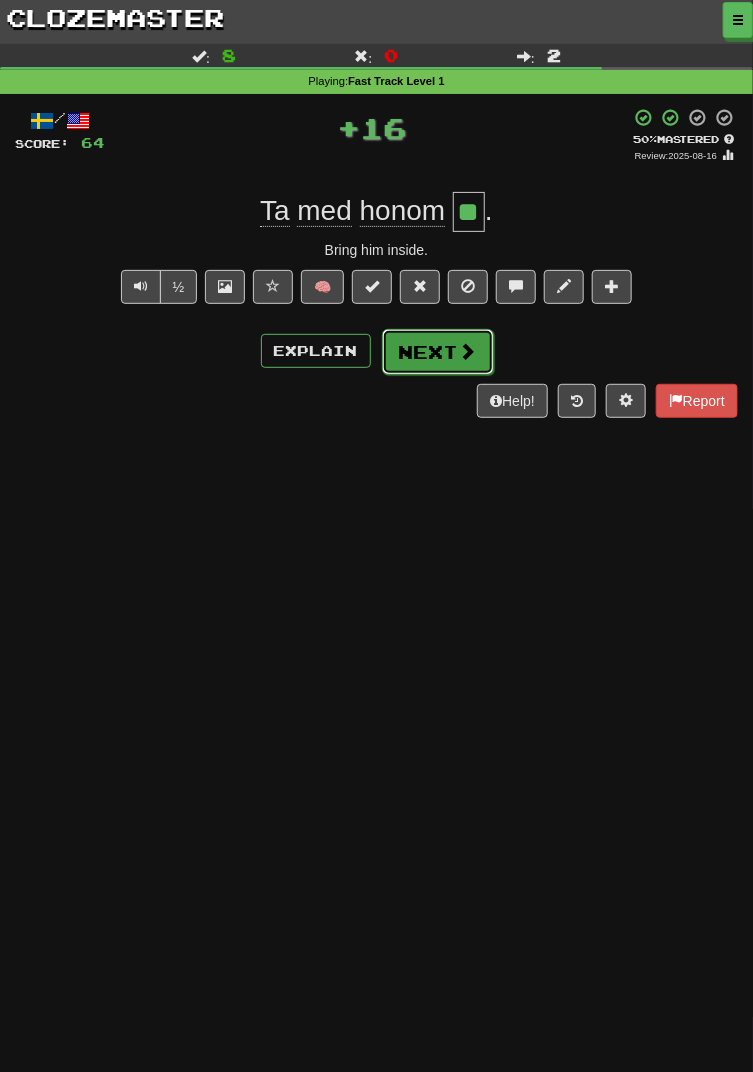 click on "Next" at bounding box center [438, 352] 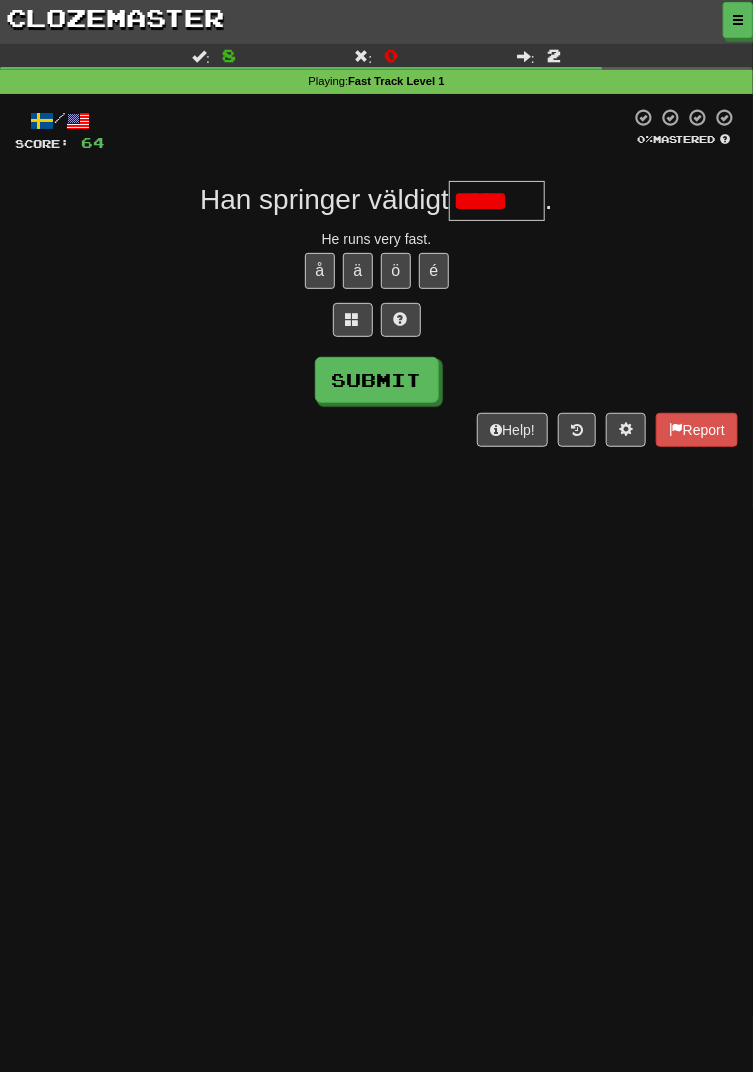 scroll, scrollTop: 0, scrollLeft: 0, axis: both 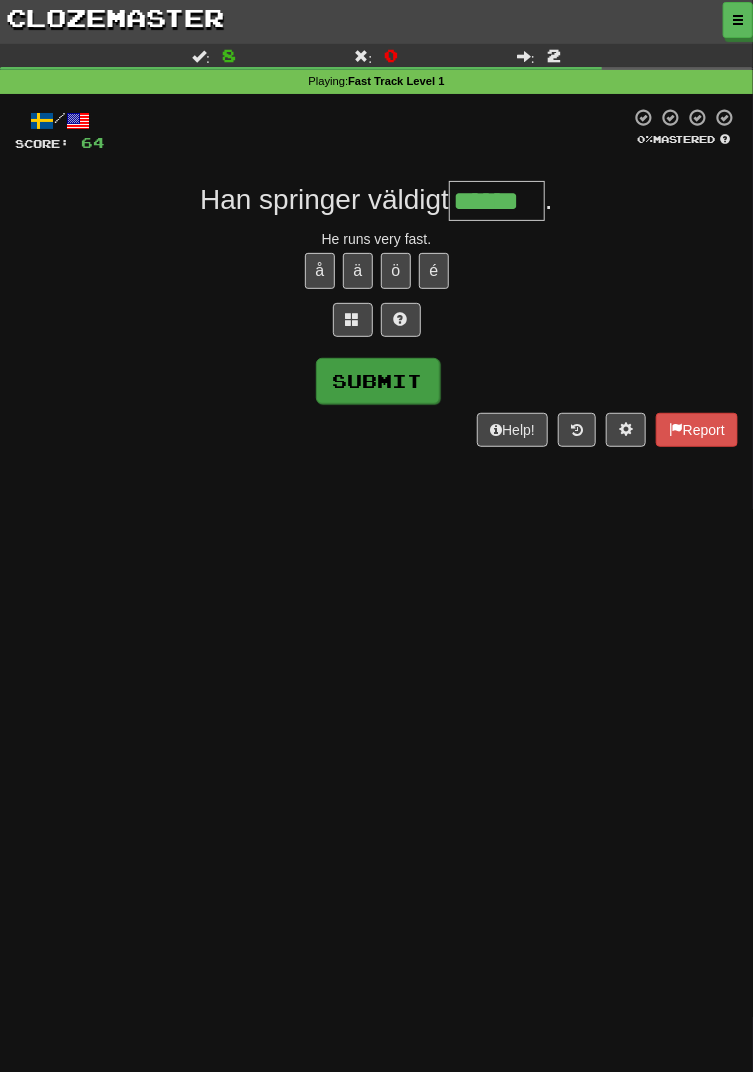 type on "******" 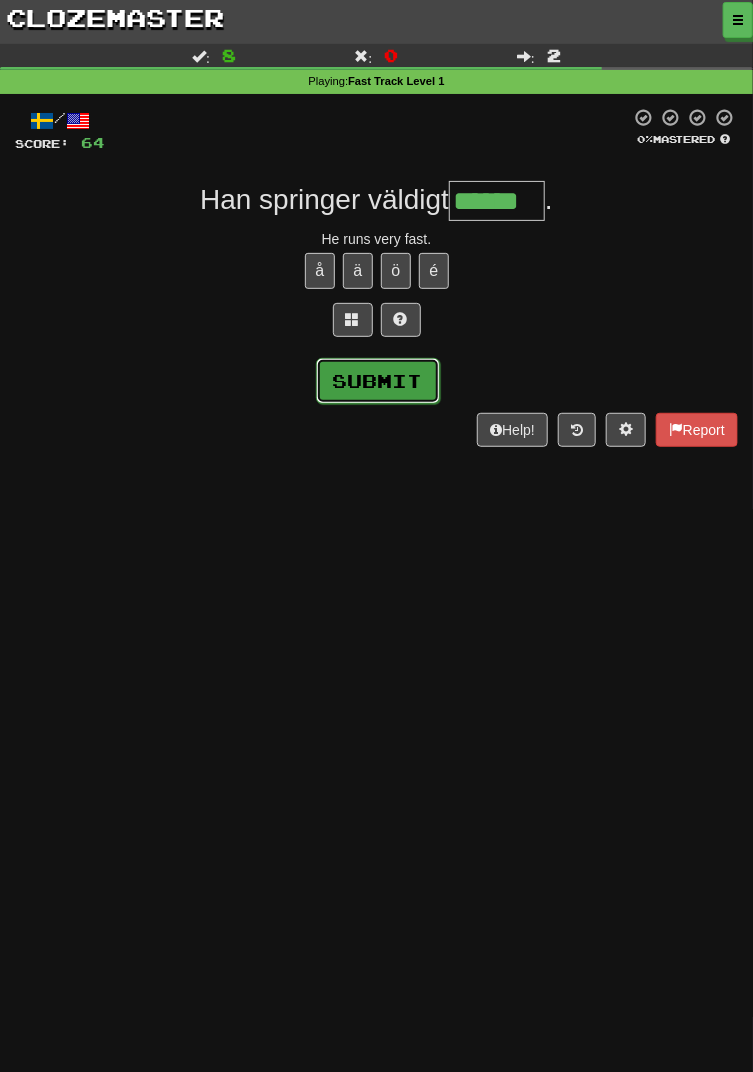 click on "Submit" at bounding box center [378, 381] 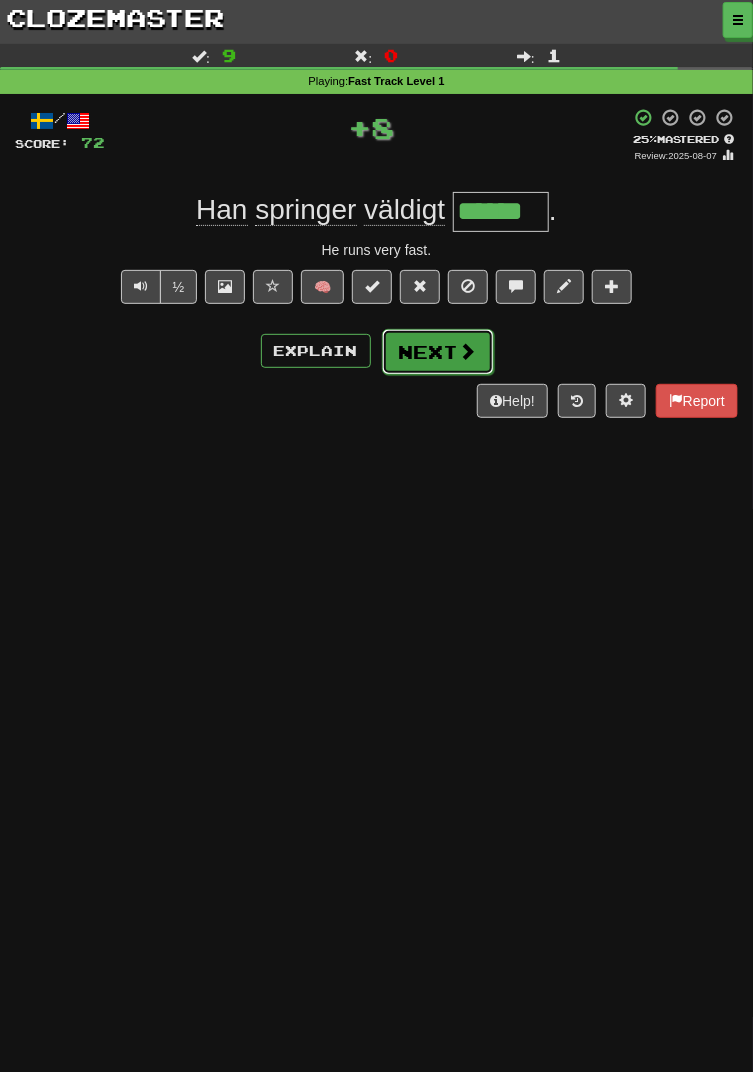 click at bounding box center (468, 351) 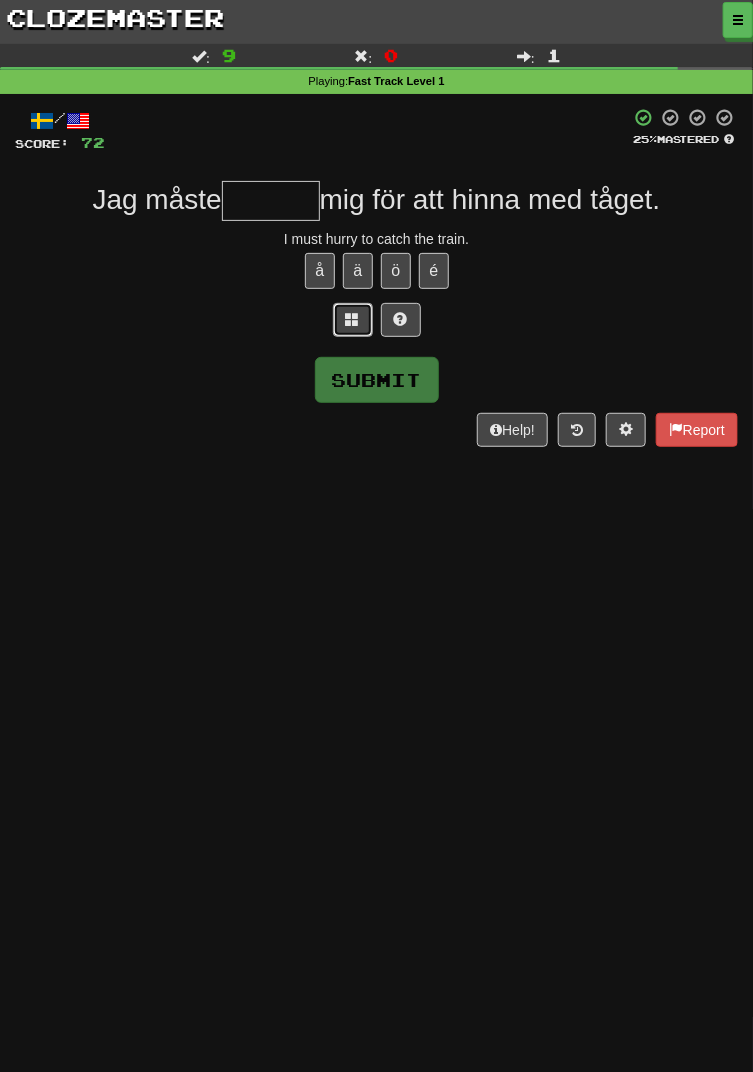 click at bounding box center (353, 320) 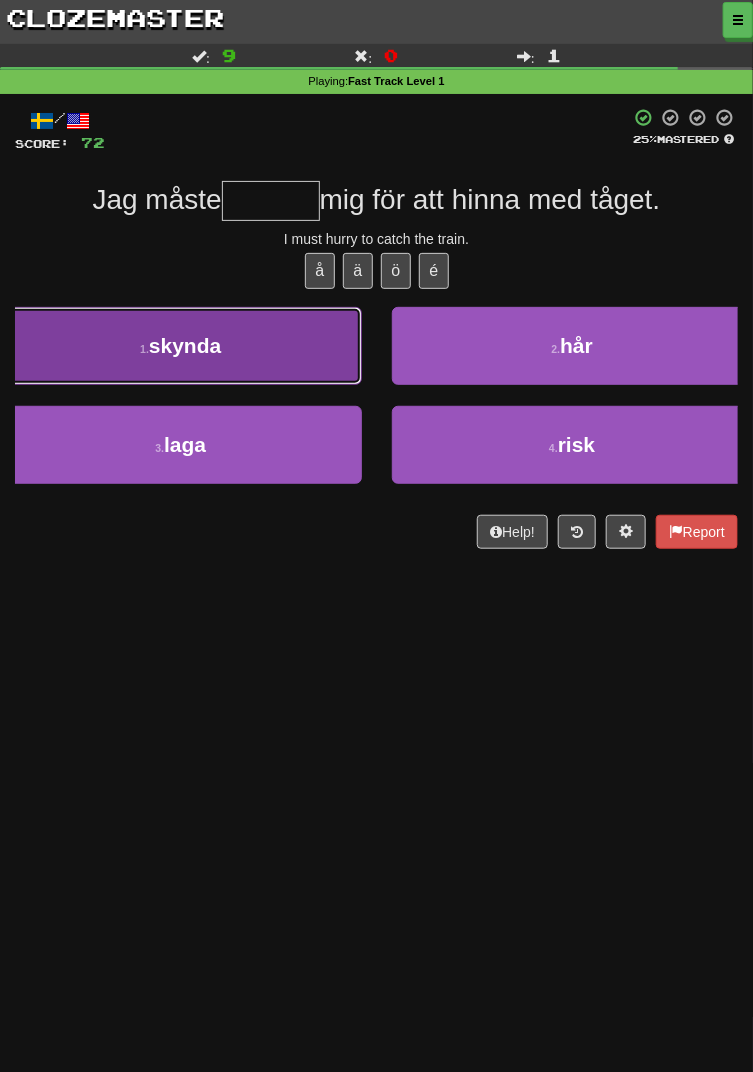 click on "1 .  skynda" at bounding box center (181, 346) 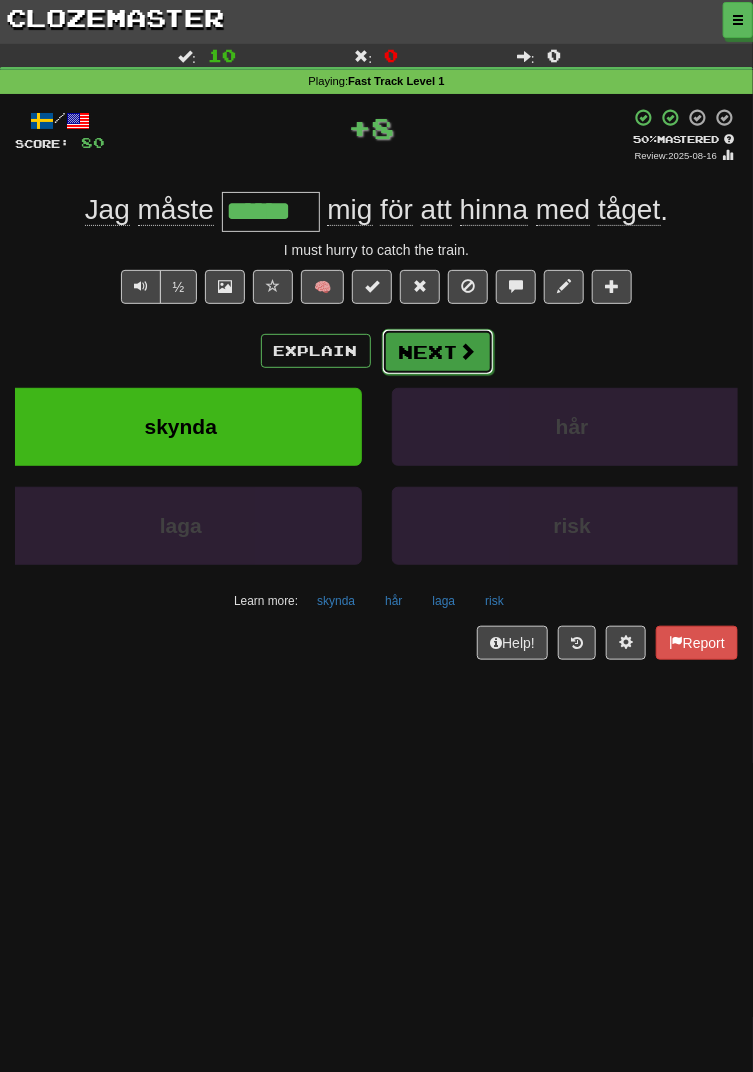 click on "Next" at bounding box center (438, 352) 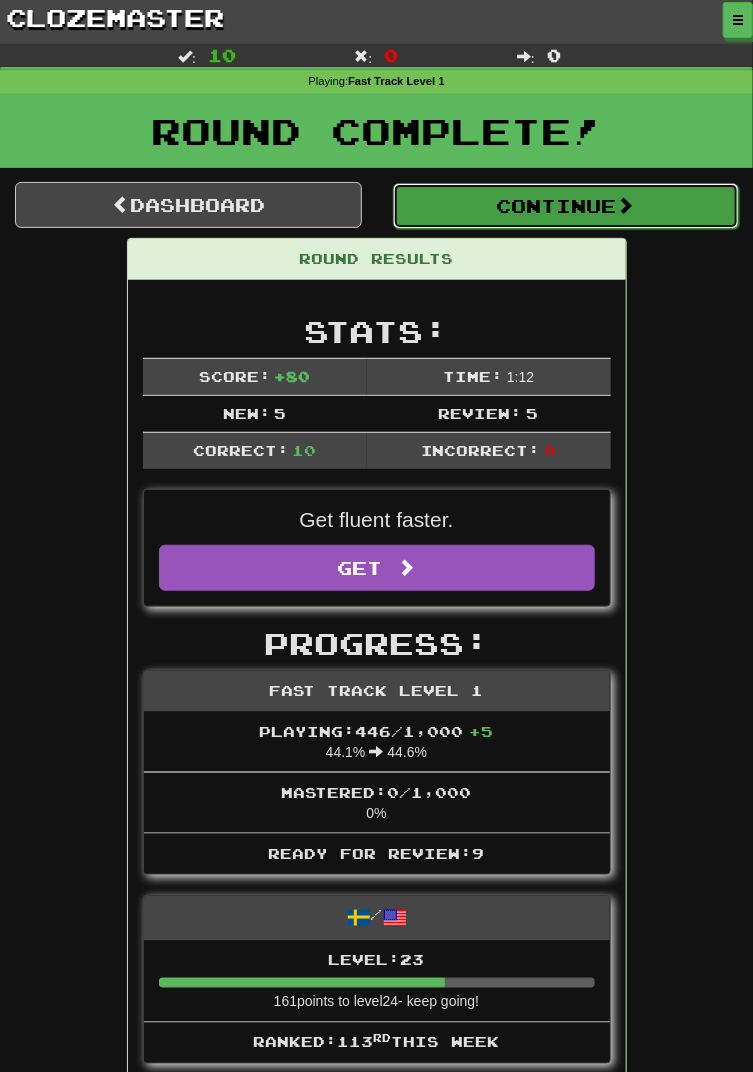 click on "Continue" at bounding box center [566, 206] 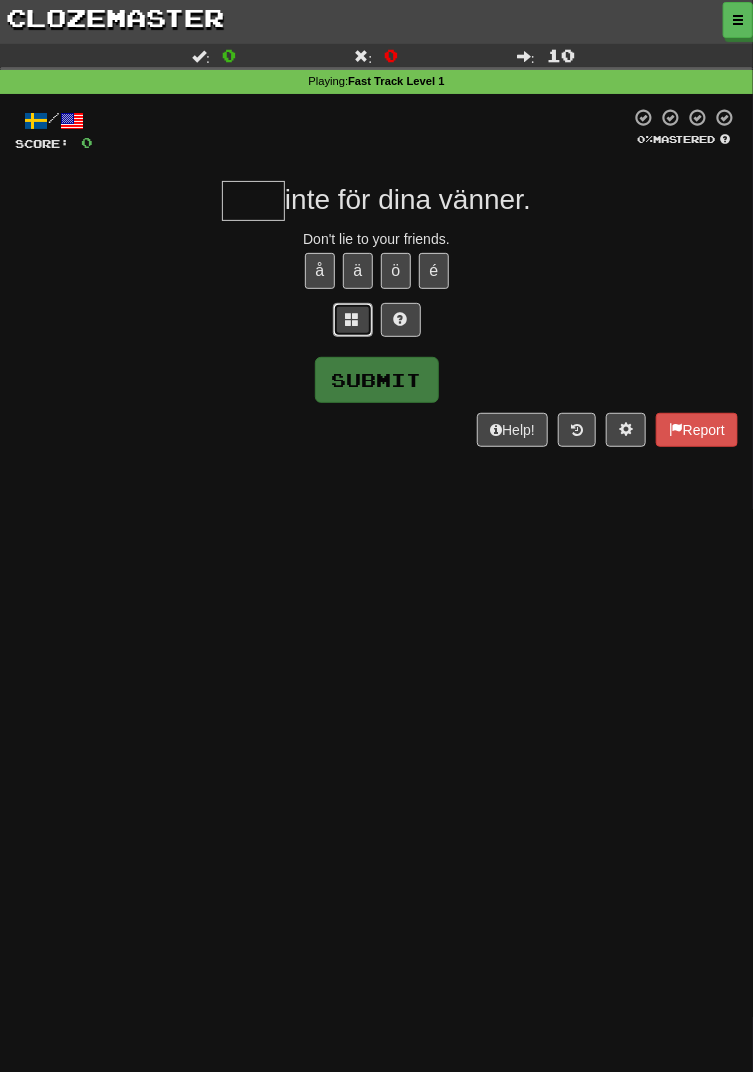 click at bounding box center (353, 320) 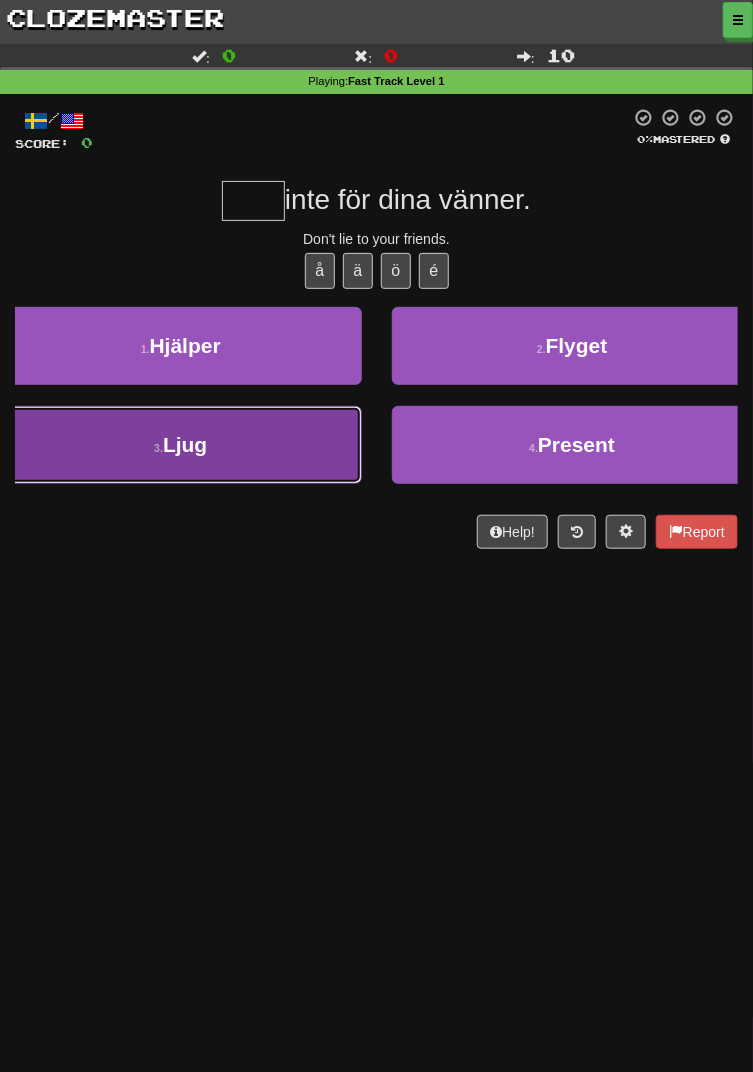 click on "3 .  Ljug" at bounding box center [181, 445] 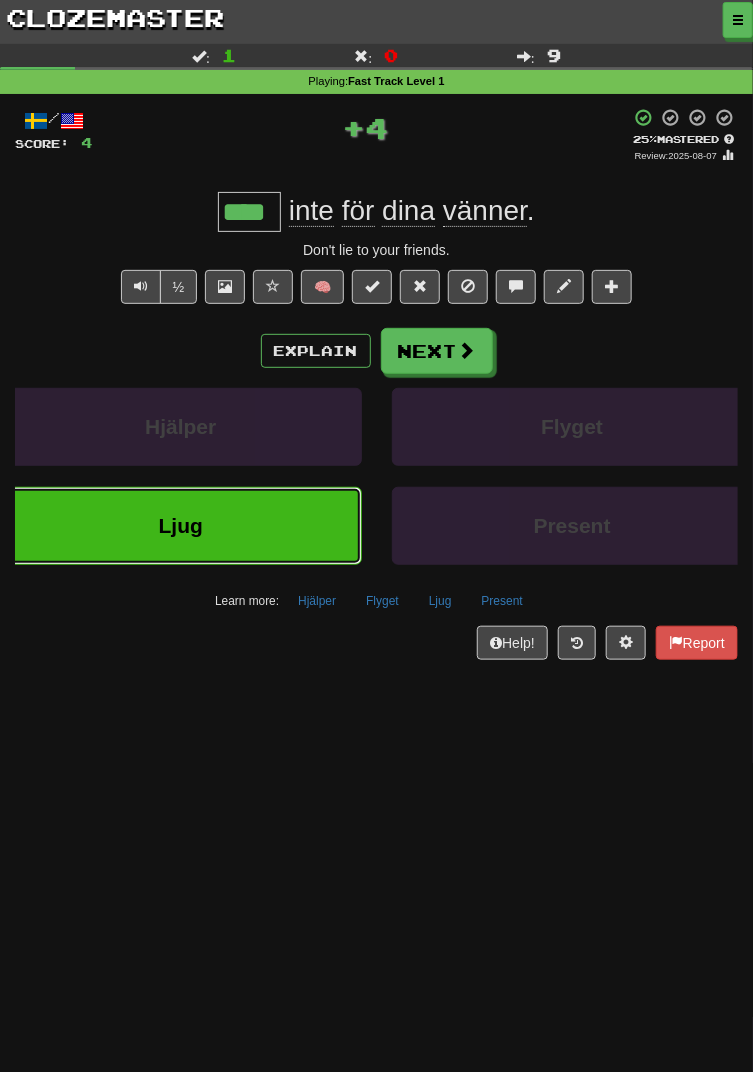 type on "****" 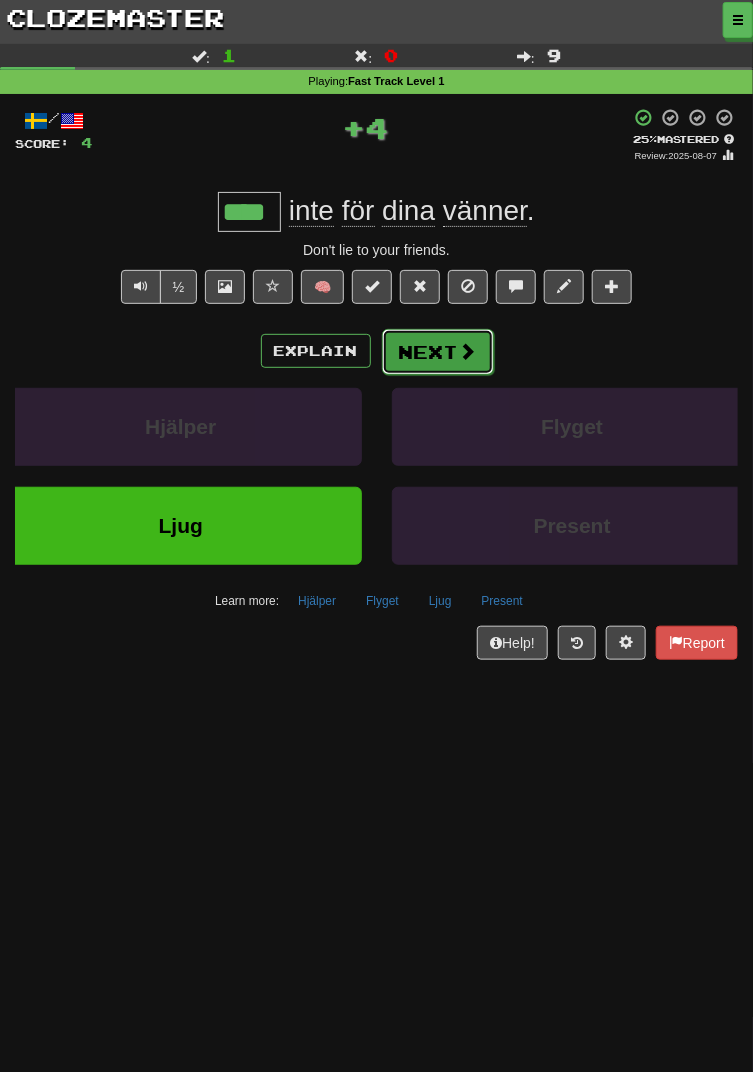 click at bounding box center [468, 351] 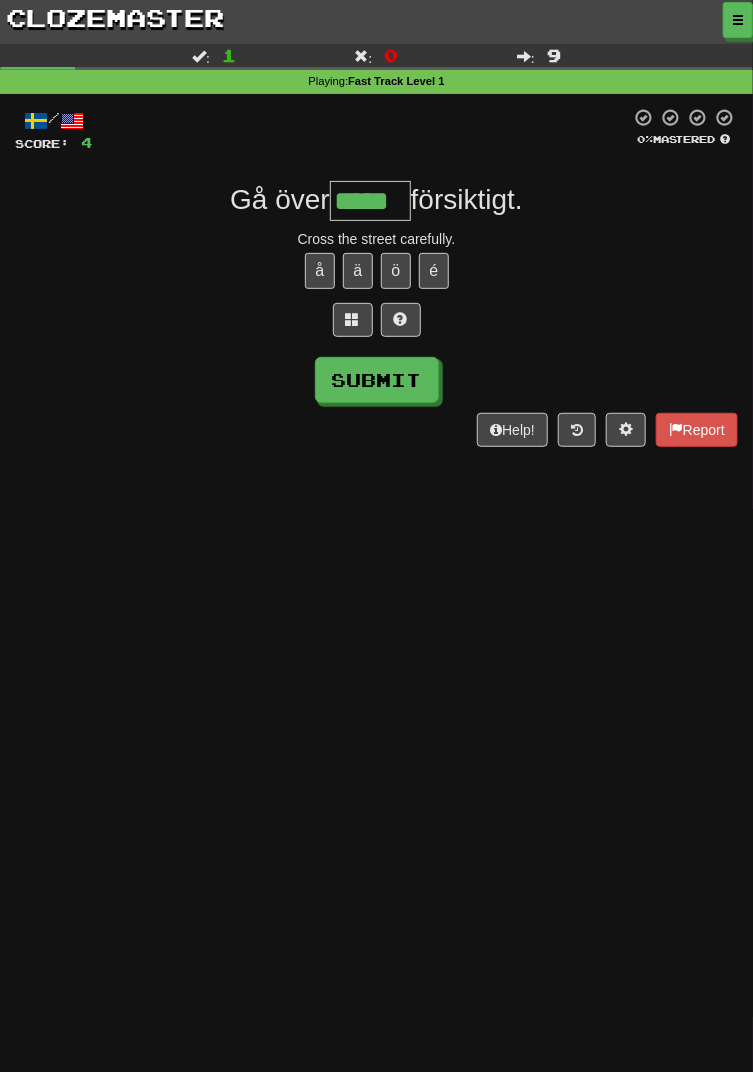 type on "*****" 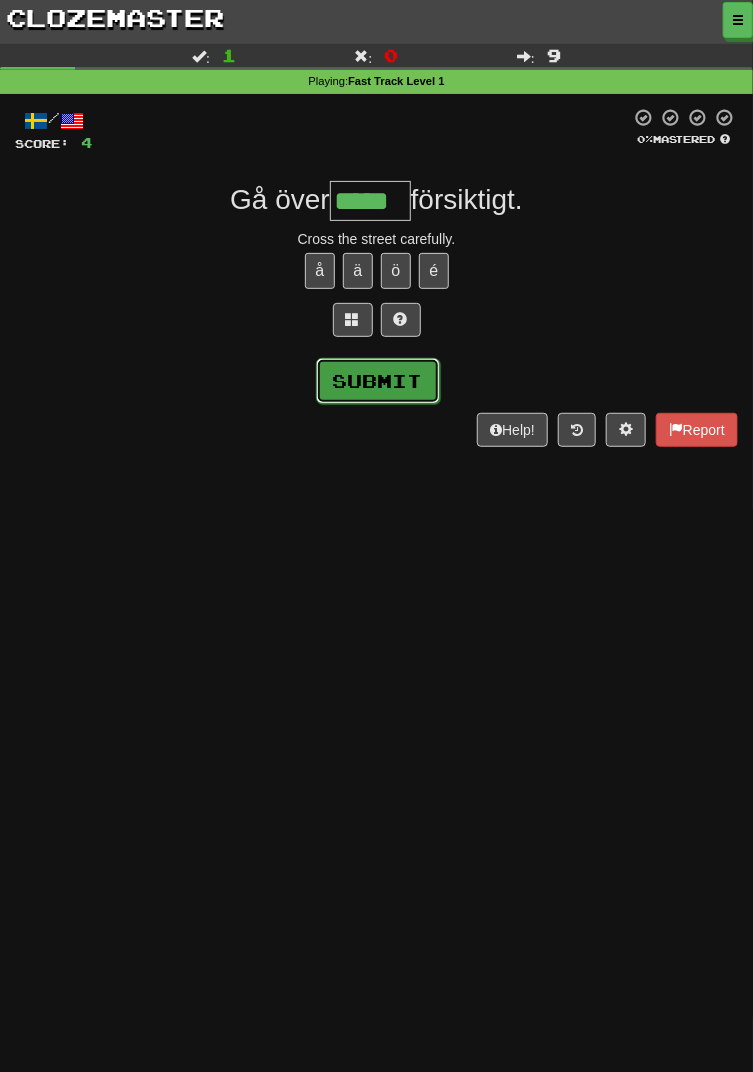 click on "Submit" at bounding box center (378, 381) 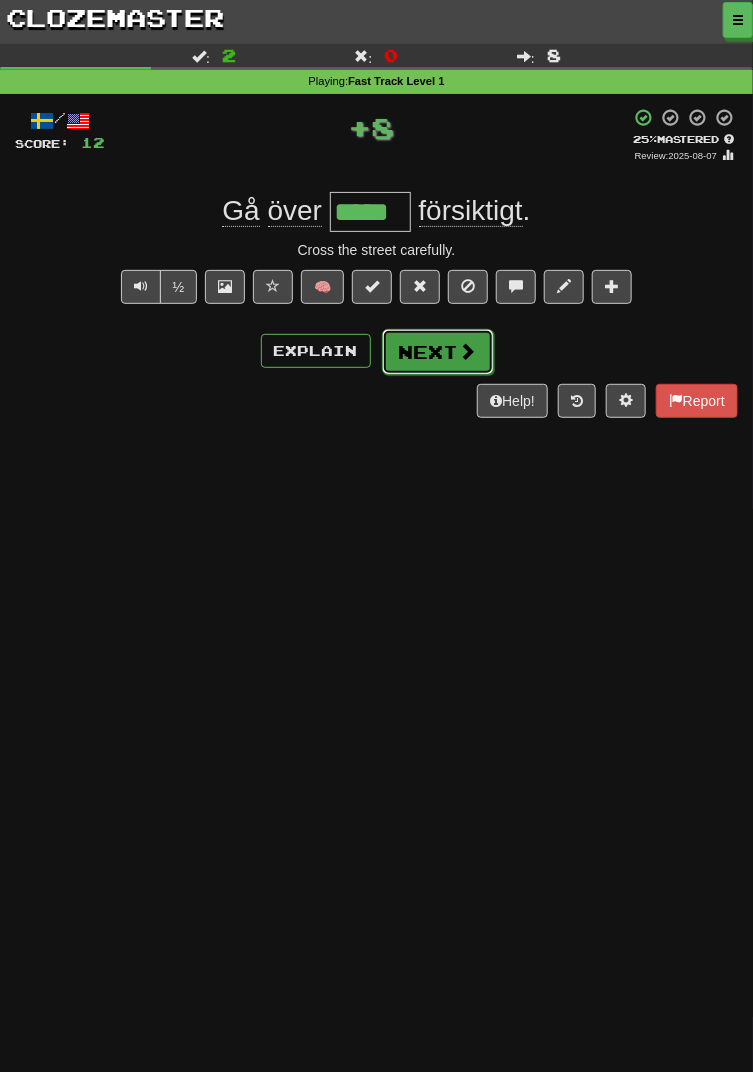 click on "Next" at bounding box center [438, 352] 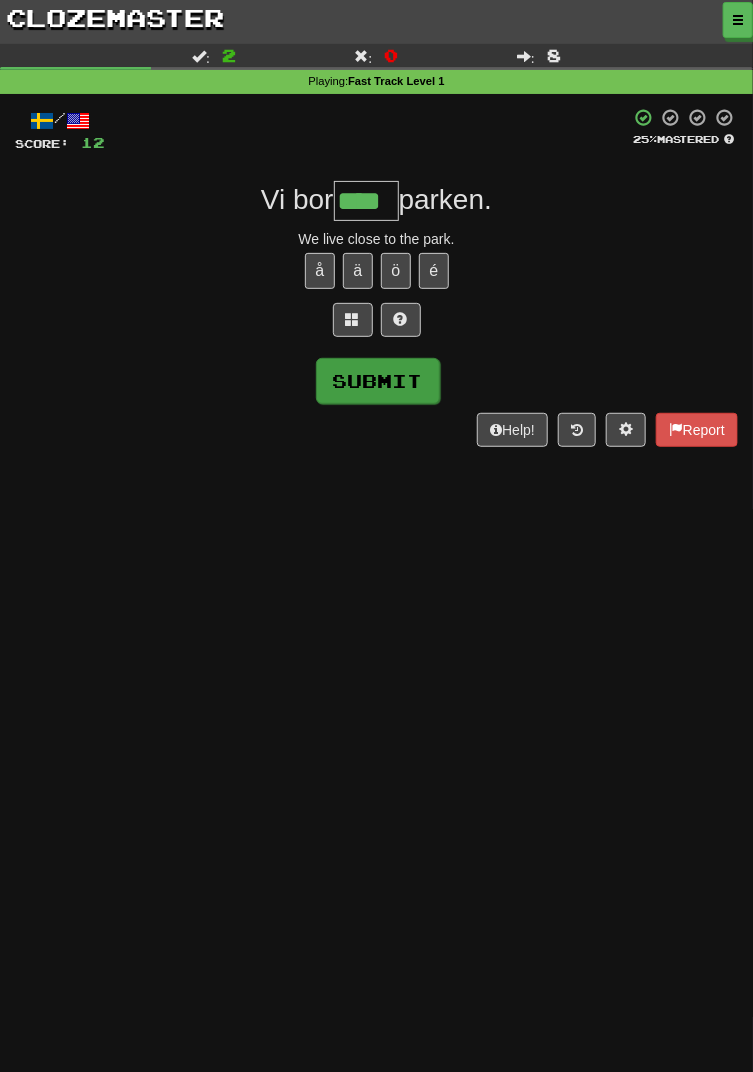 type on "****" 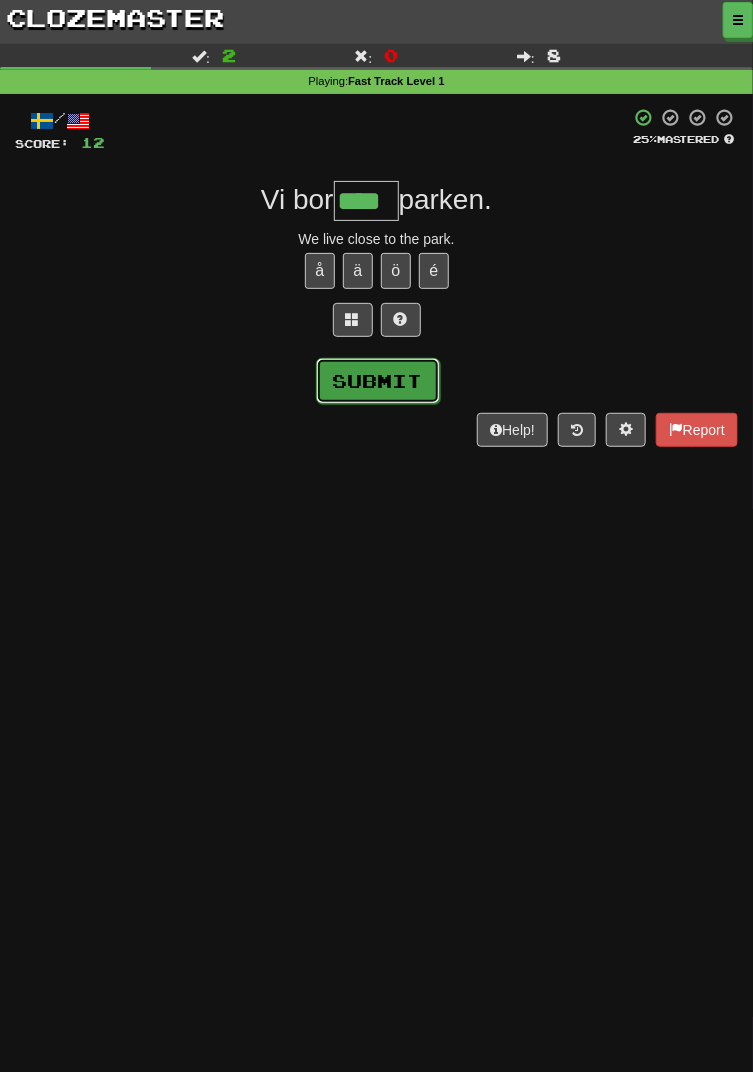 click on "Submit" at bounding box center (378, 381) 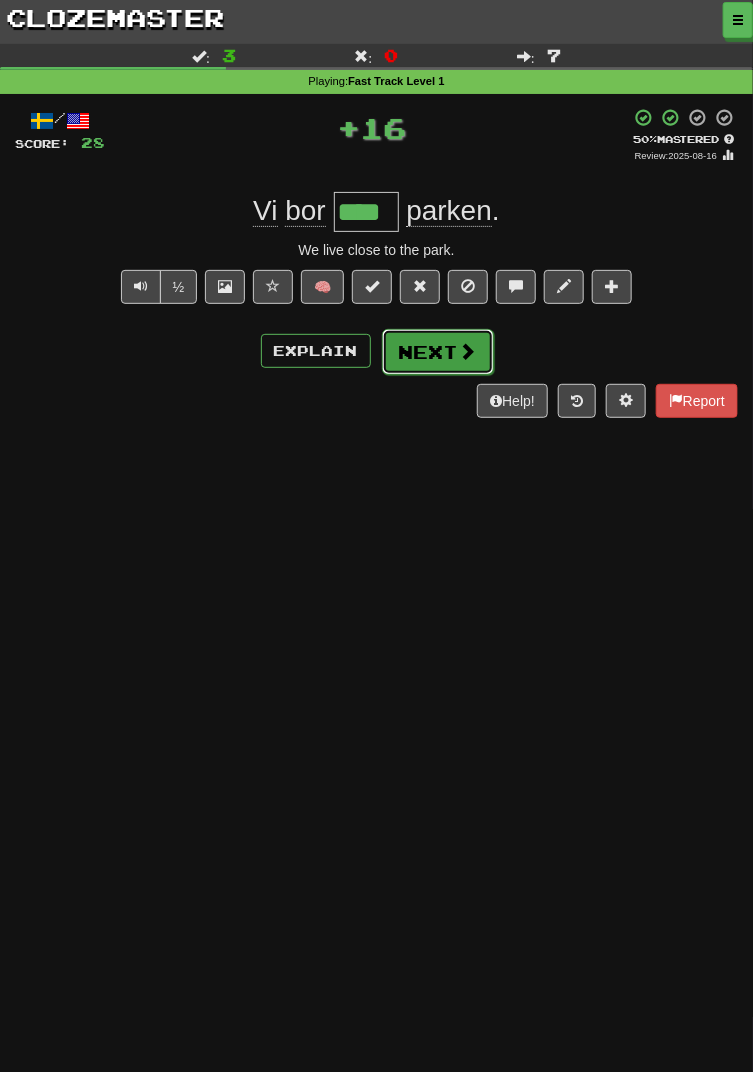 click at bounding box center [468, 351] 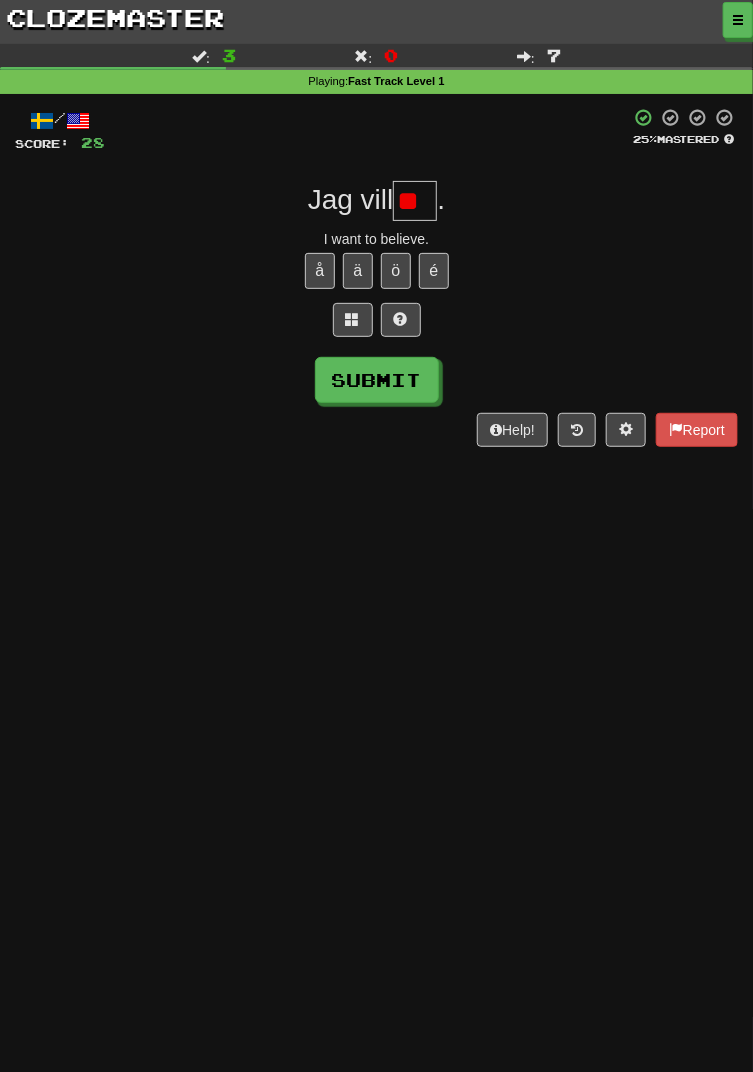type on "*" 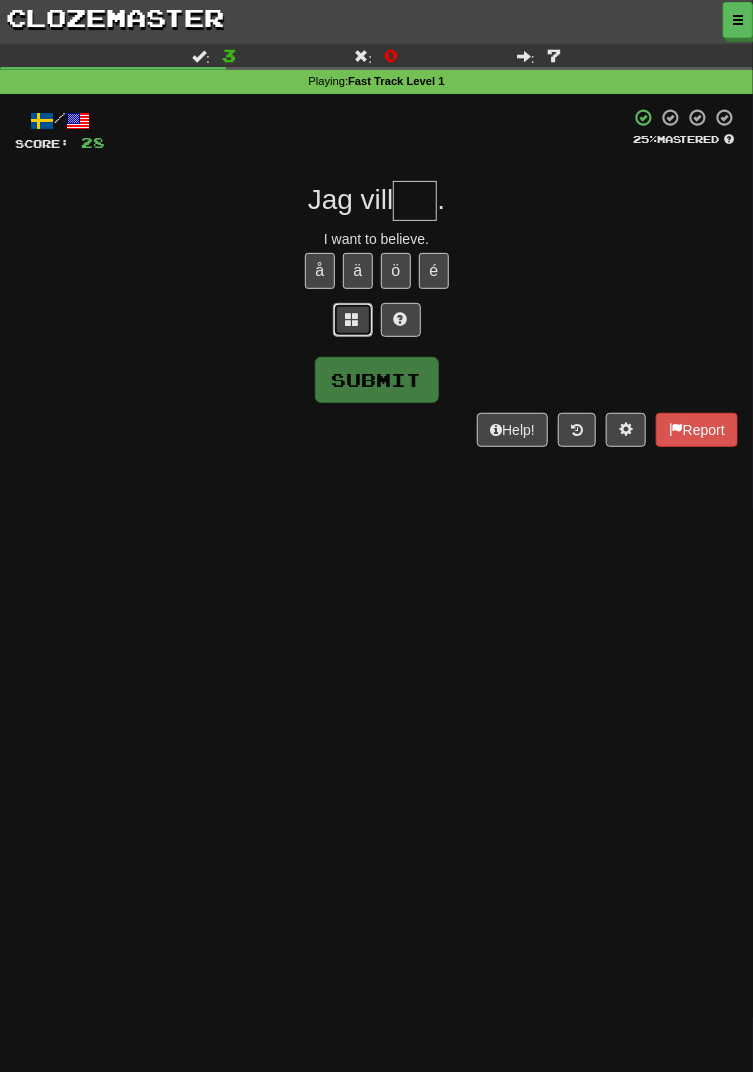 click at bounding box center [353, 319] 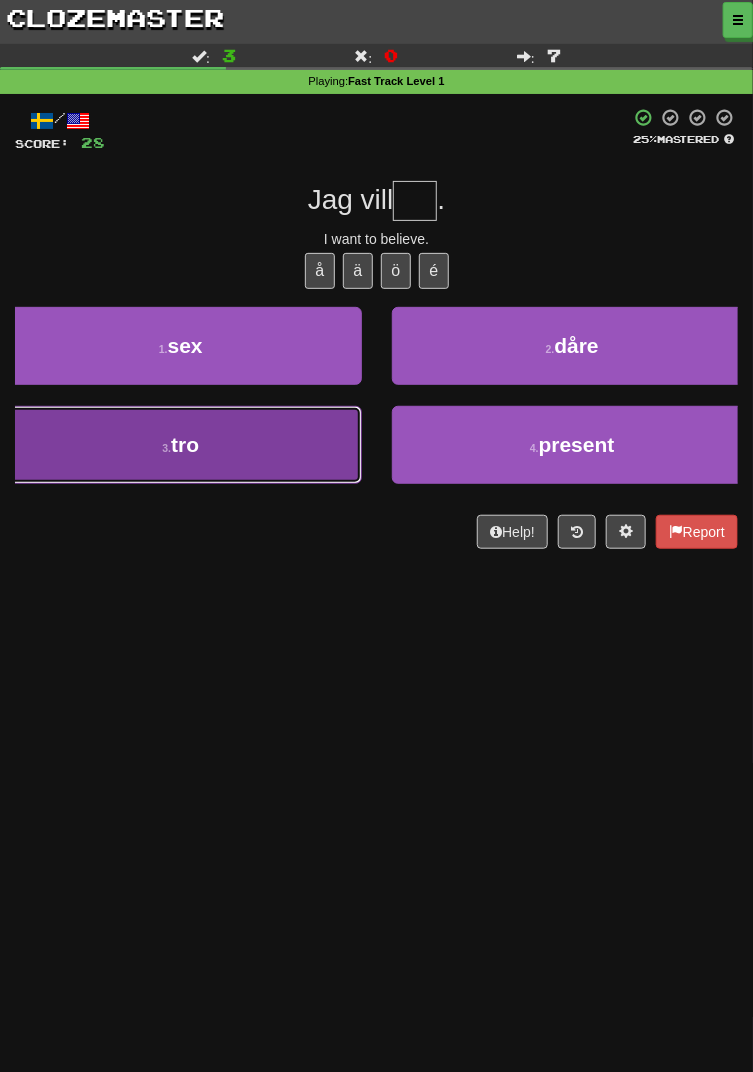 click on "3 .  tro" at bounding box center (181, 445) 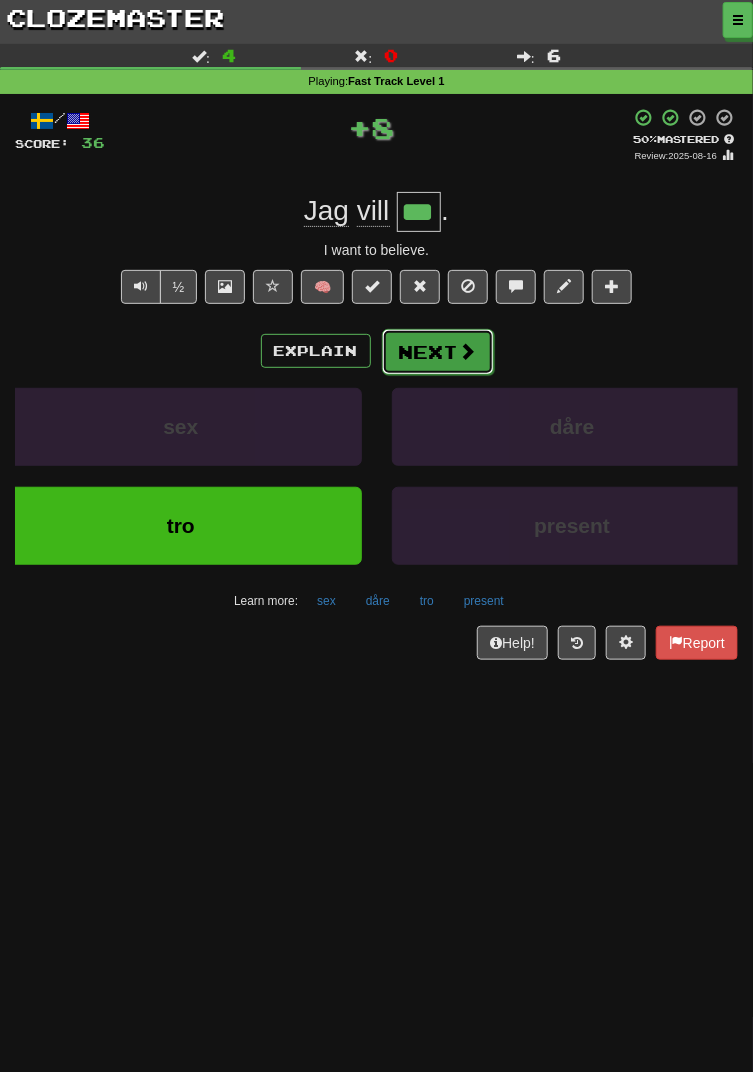 click on "Next" at bounding box center [438, 352] 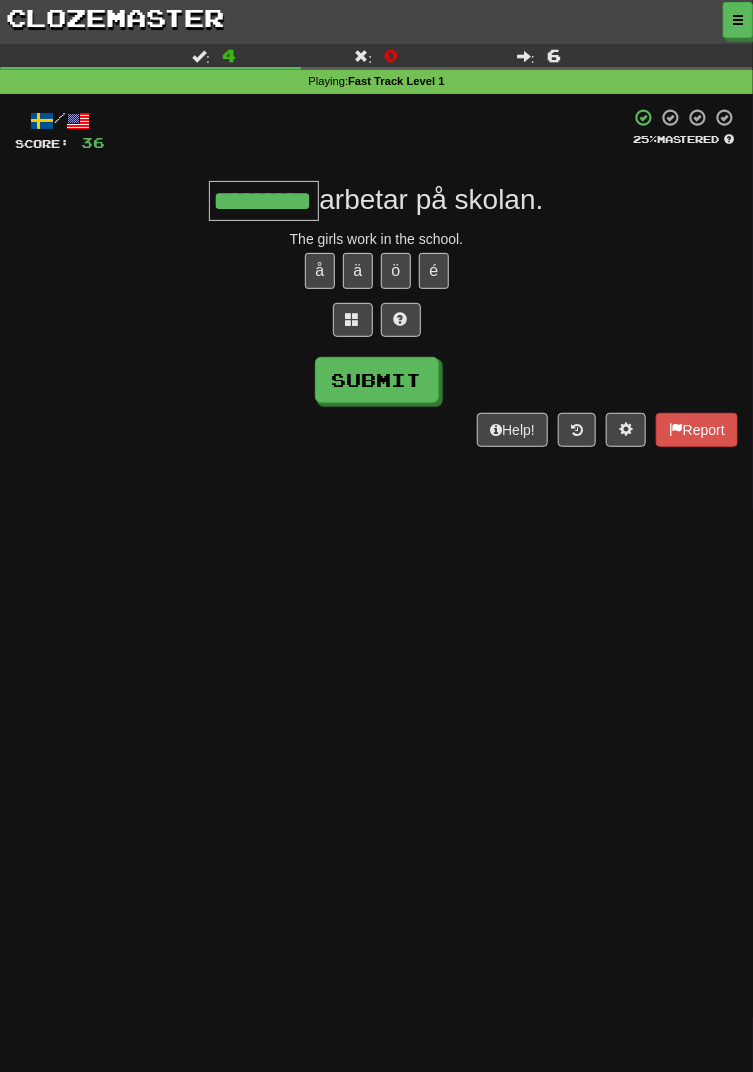 scroll, scrollTop: 0, scrollLeft: 5, axis: horizontal 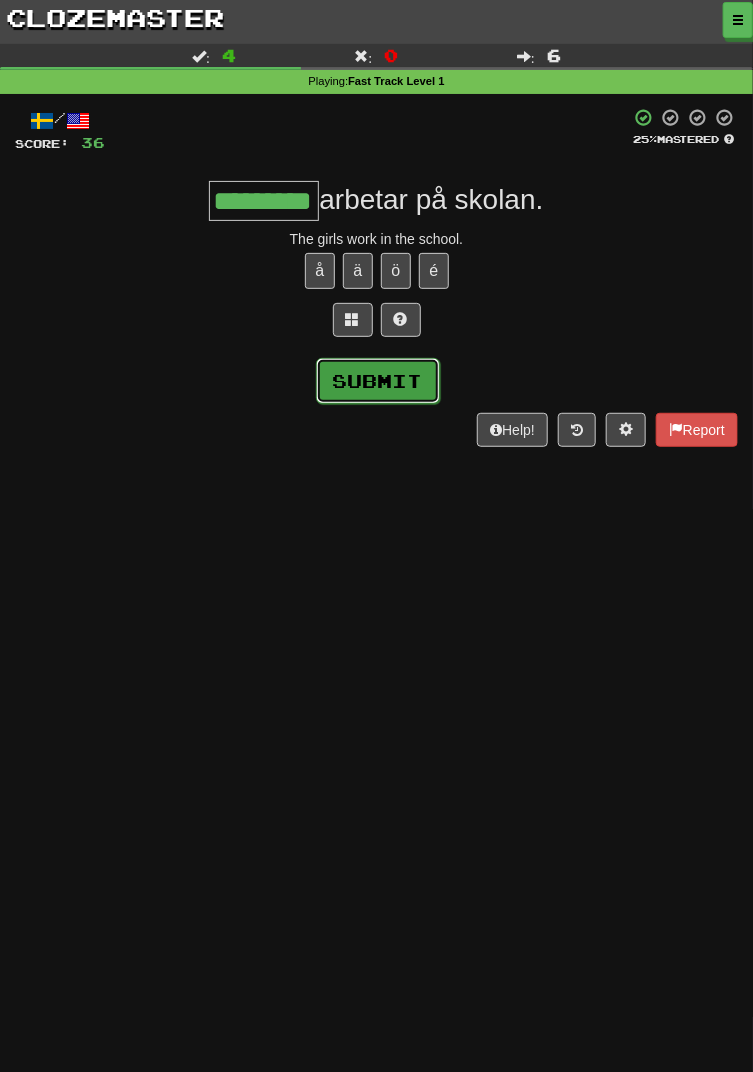 click on "Submit" at bounding box center (378, 381) 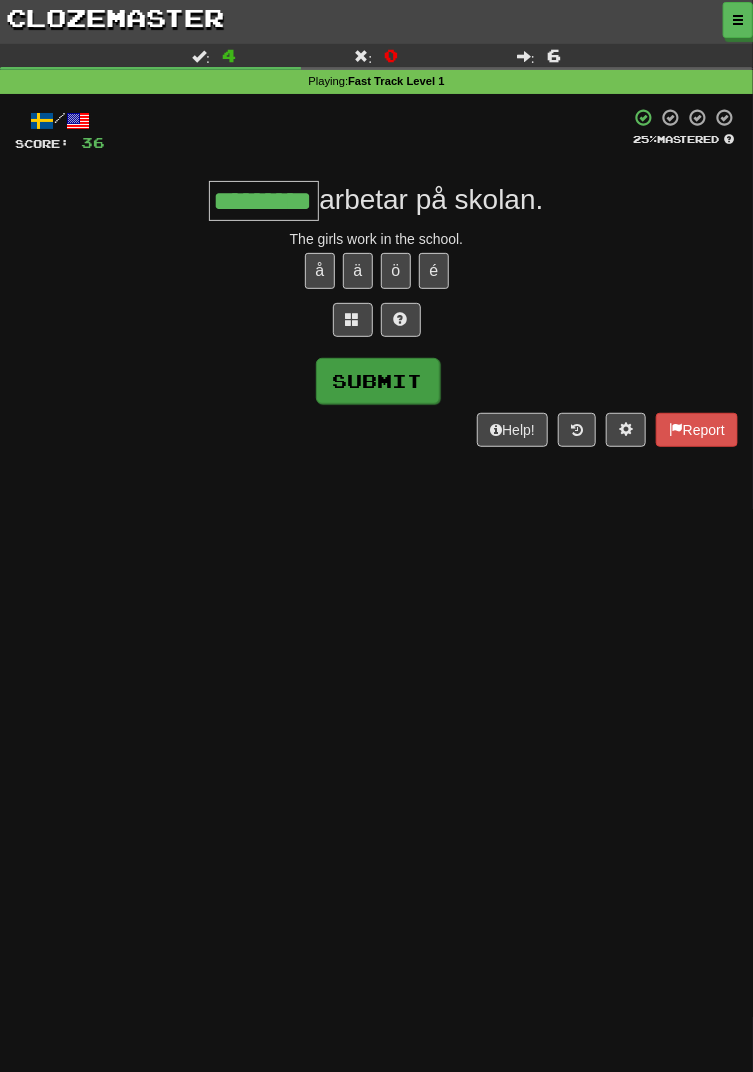 type on "********" 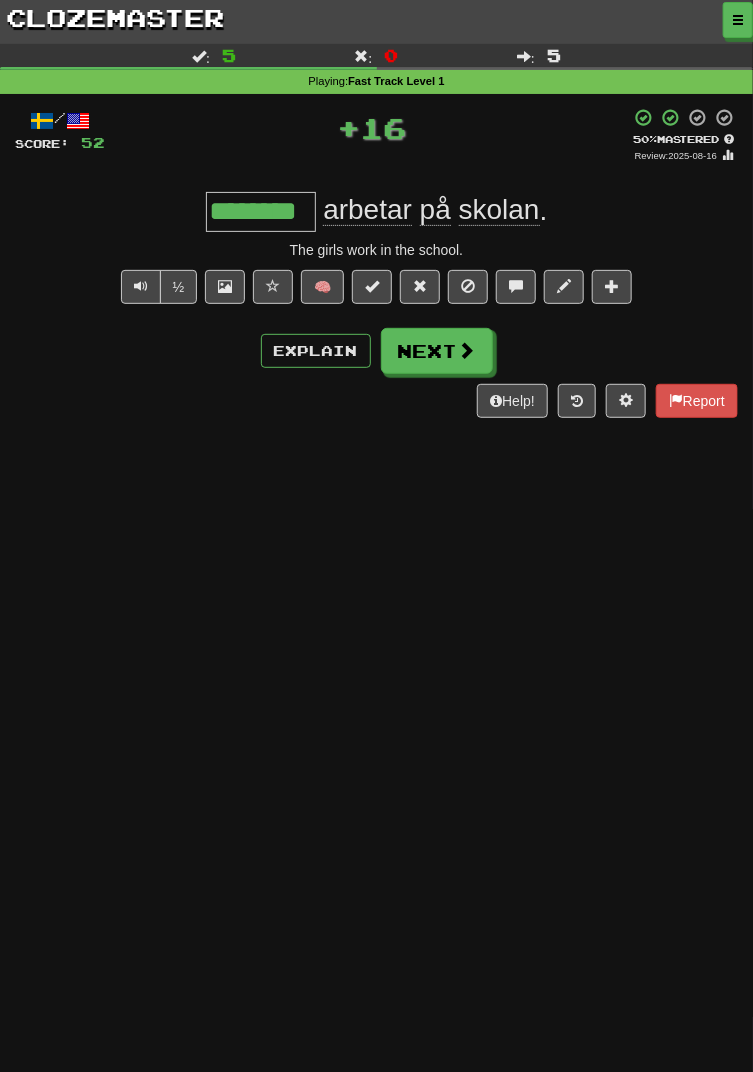 scroll, scrollTop: 0, scrollLeft: 0, axis: both 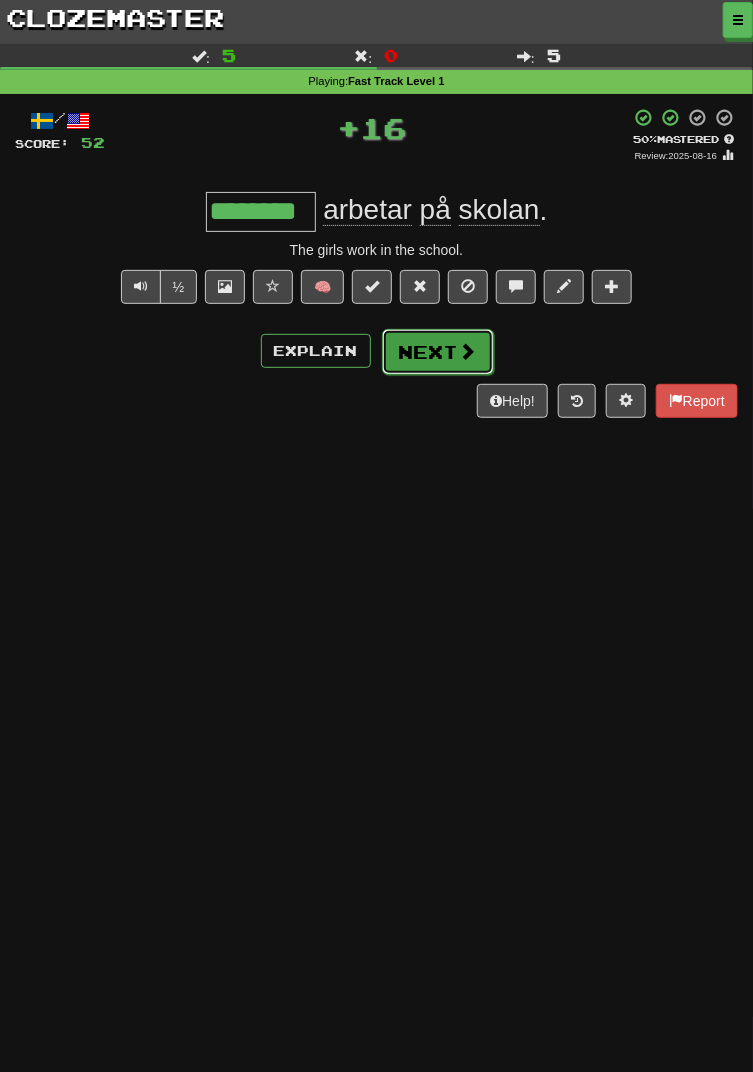 click on "Next" at bounding box center (438, 352) 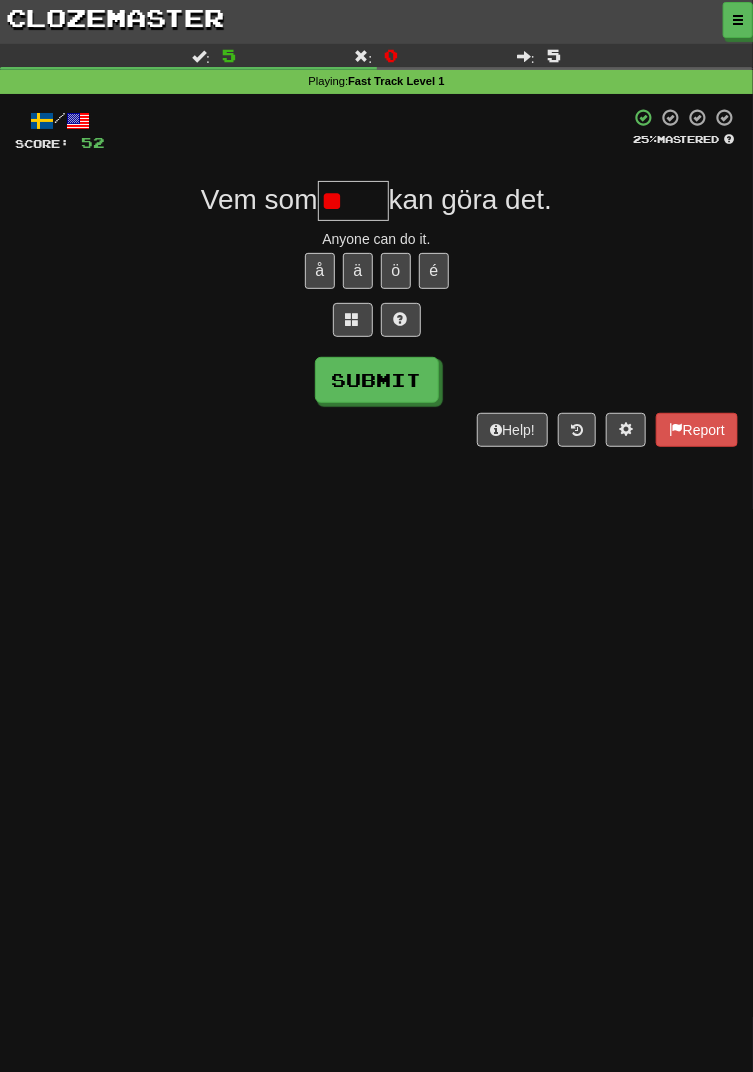 type on "*" 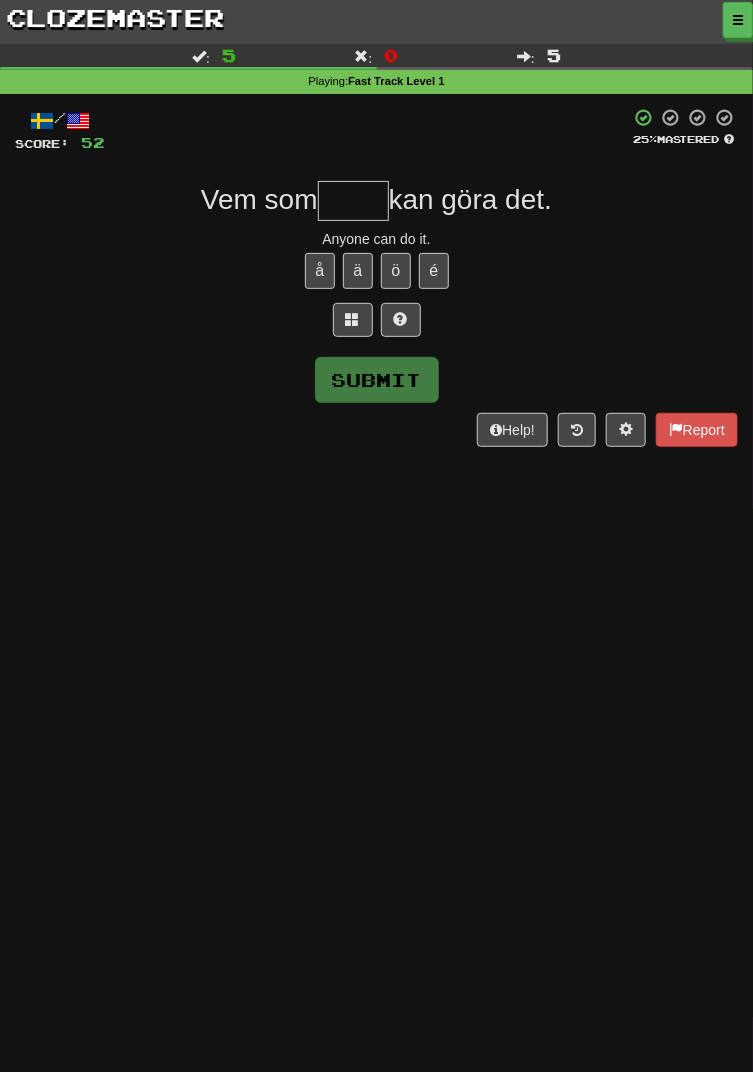 type on "*" 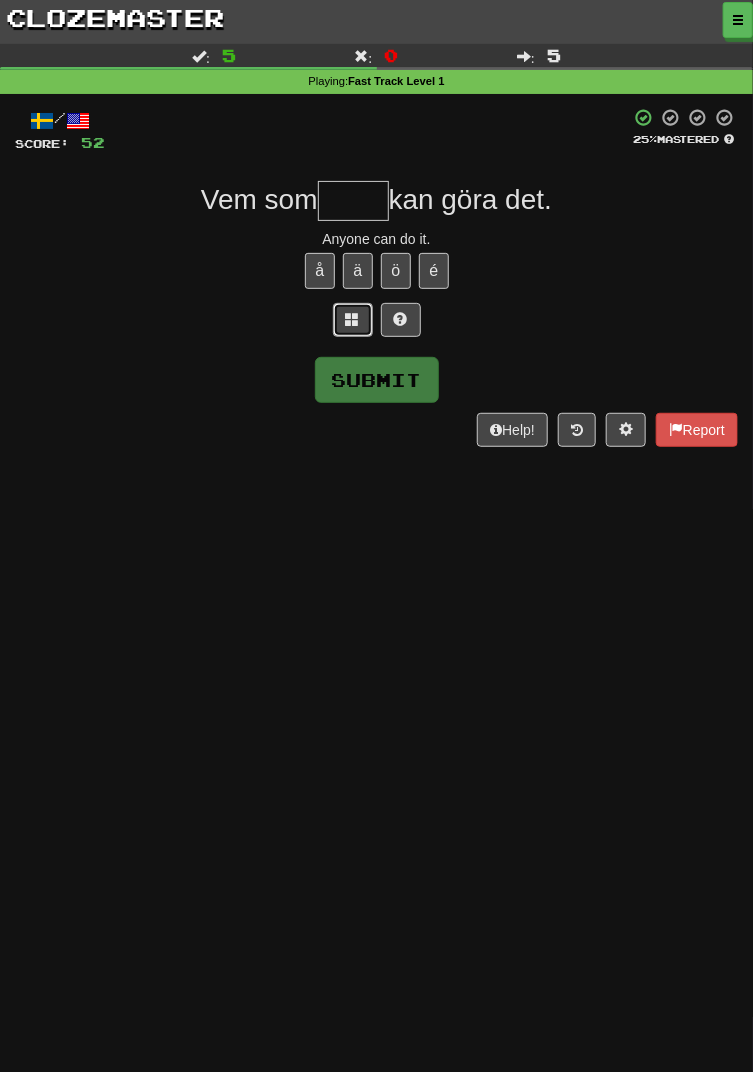 click at bounding box center (353, 319) 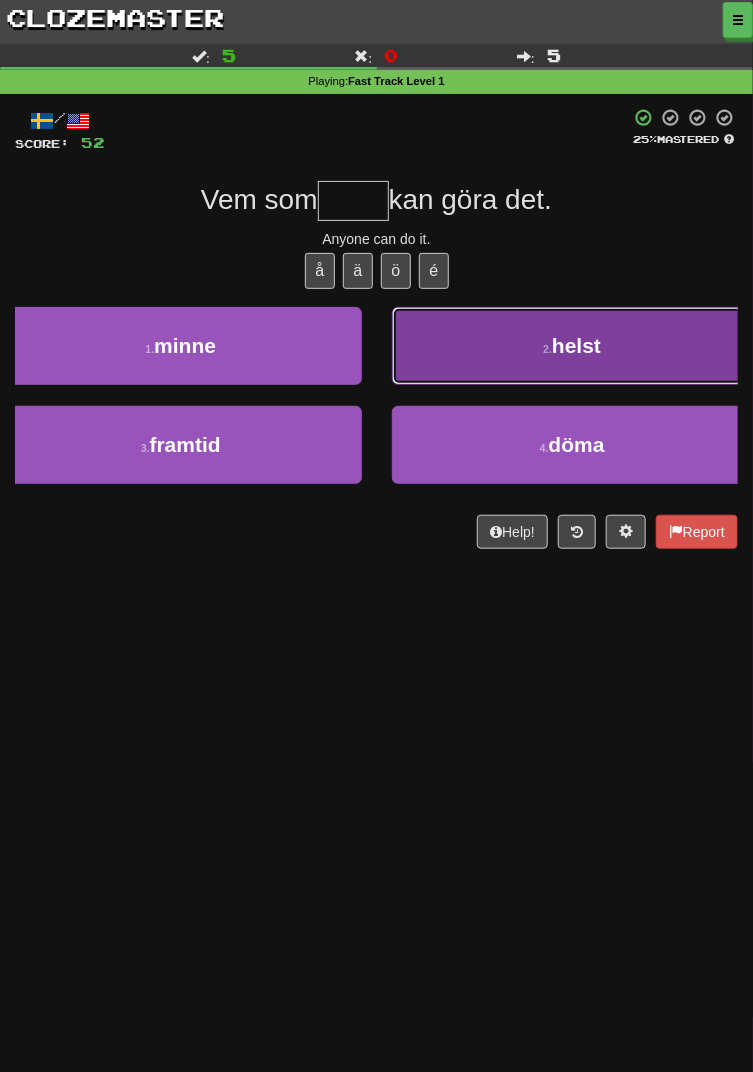 click on "2 .  helst" at bounding box center [573, 346] 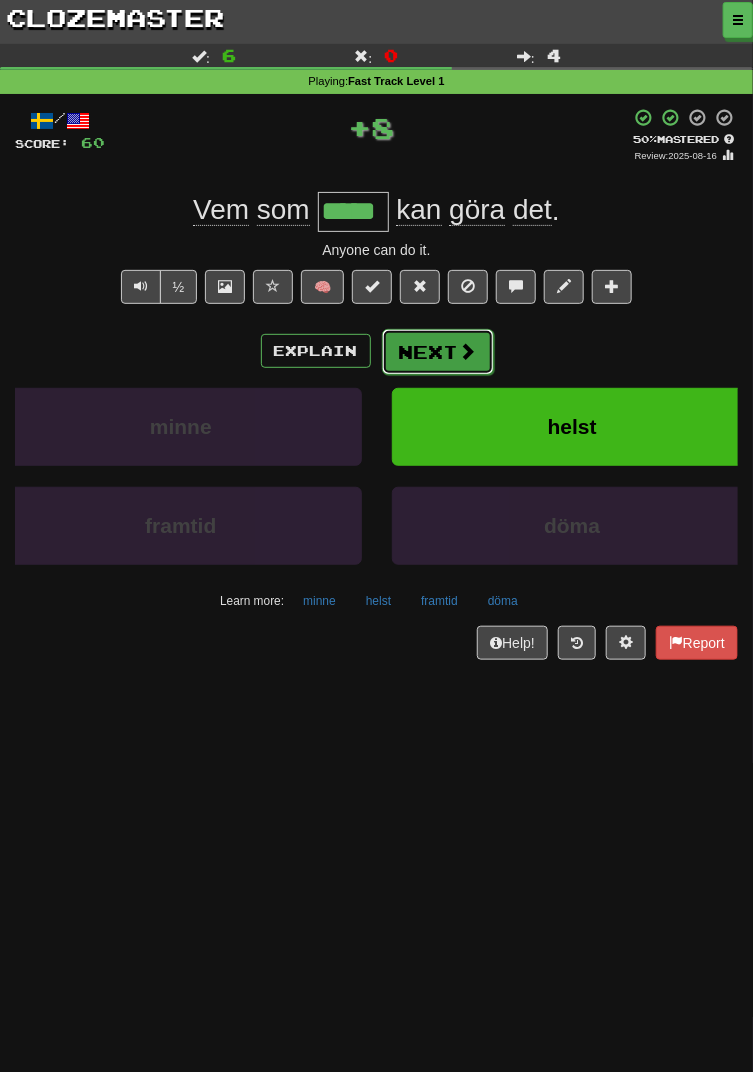 click on "Next" at bounding box center [438, 352] 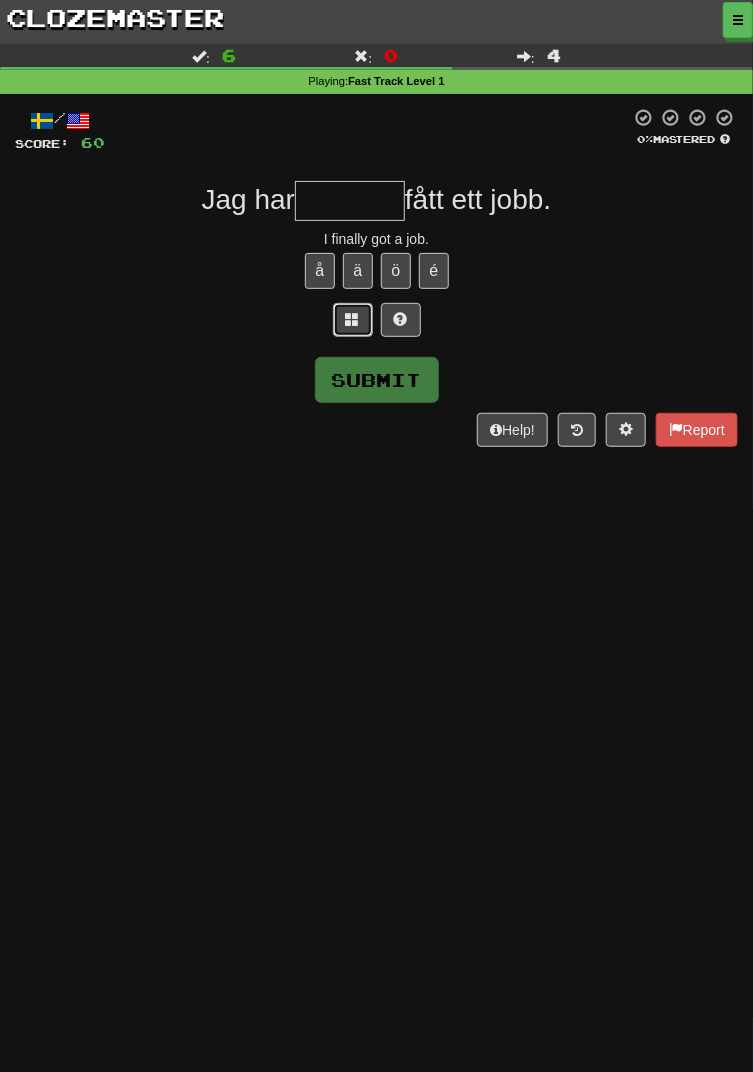 click at bounding box center (353, 320) 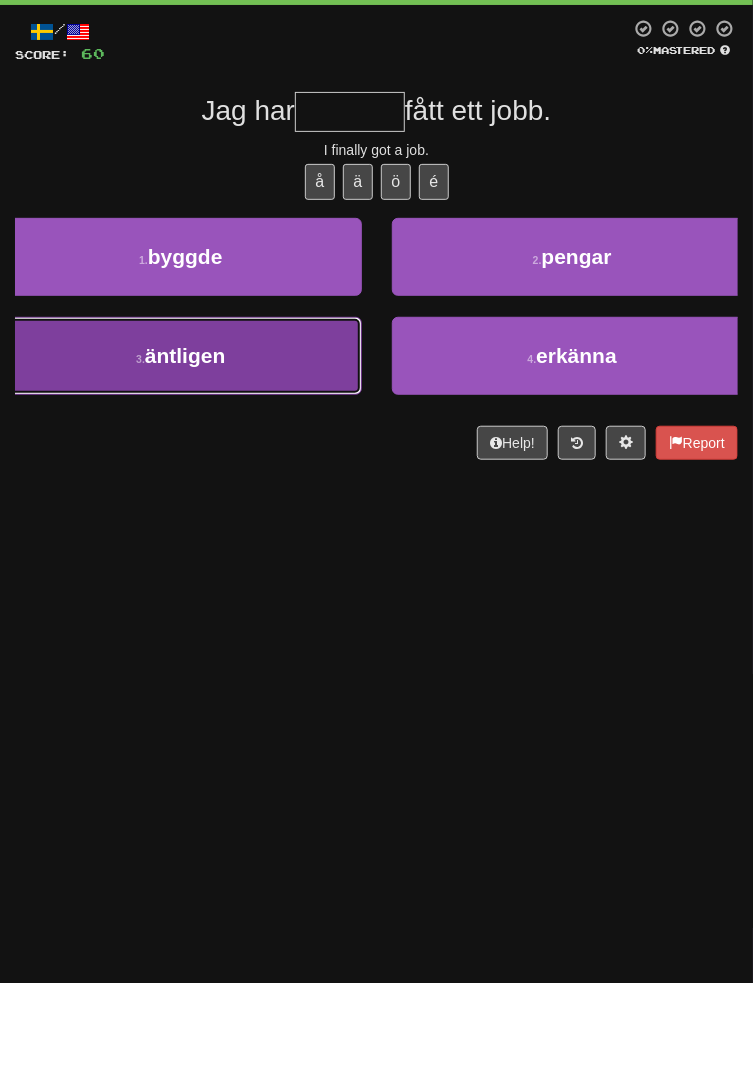 click on "3 .  äntligen" at bounding box center (181, 445) 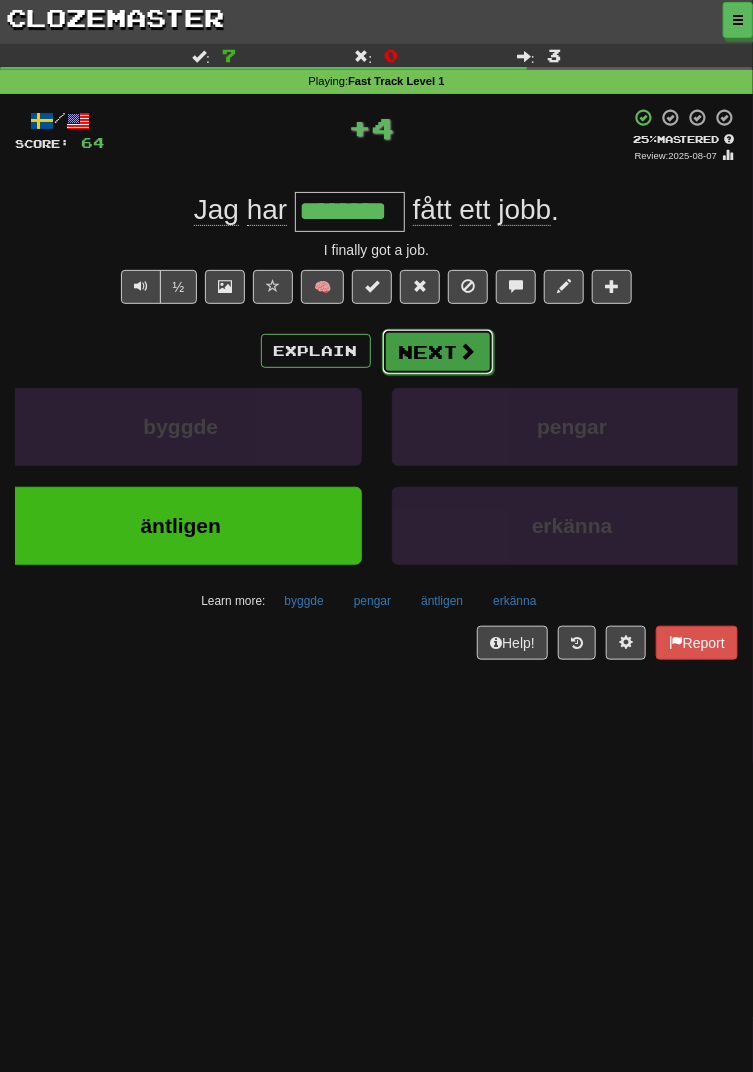 click on "Next" at bounding box center (438, 352) 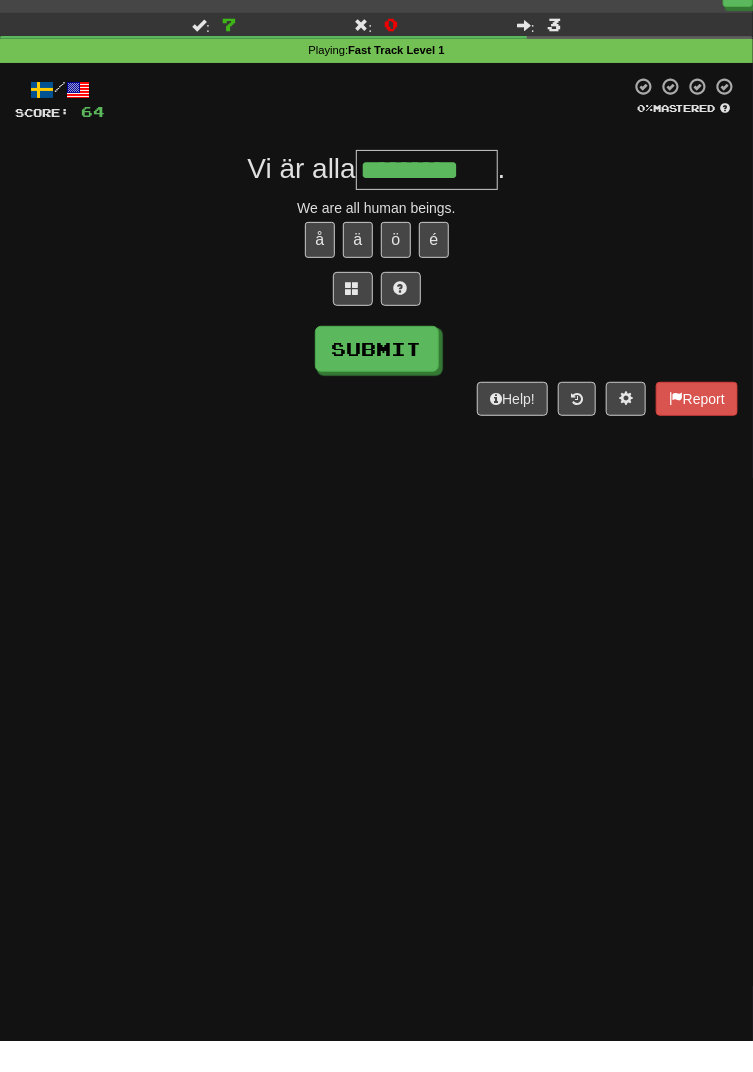 scroll, scrollTop: 0, scrollLeft: 0, axis: both 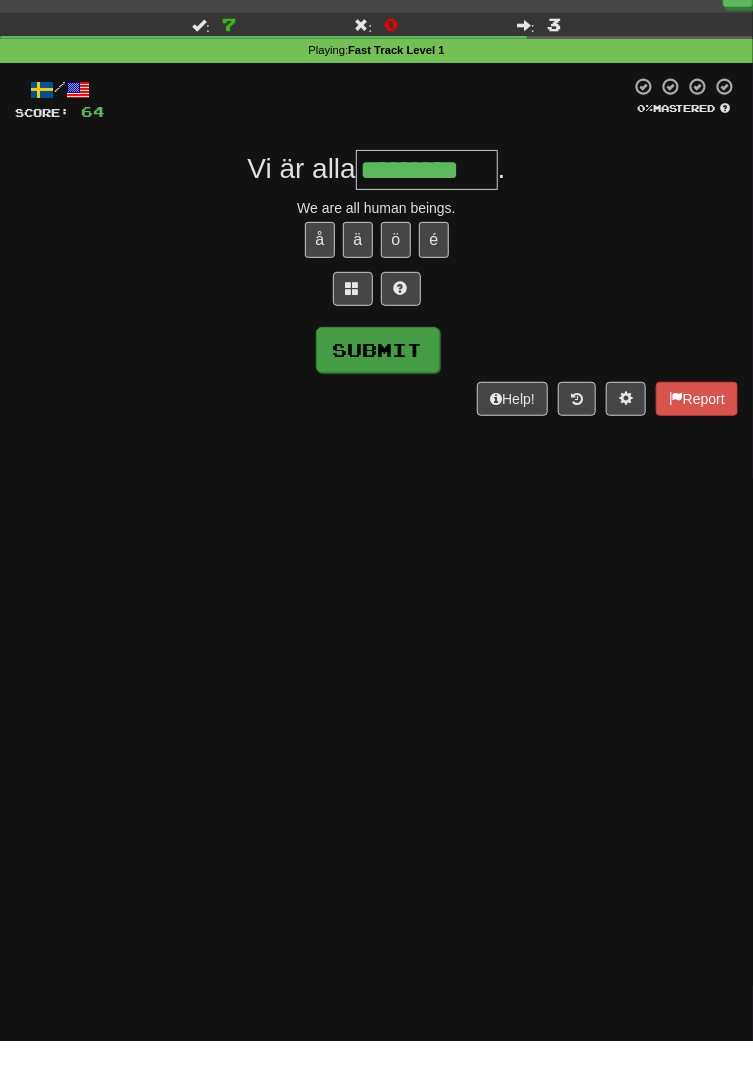 type on "*********" 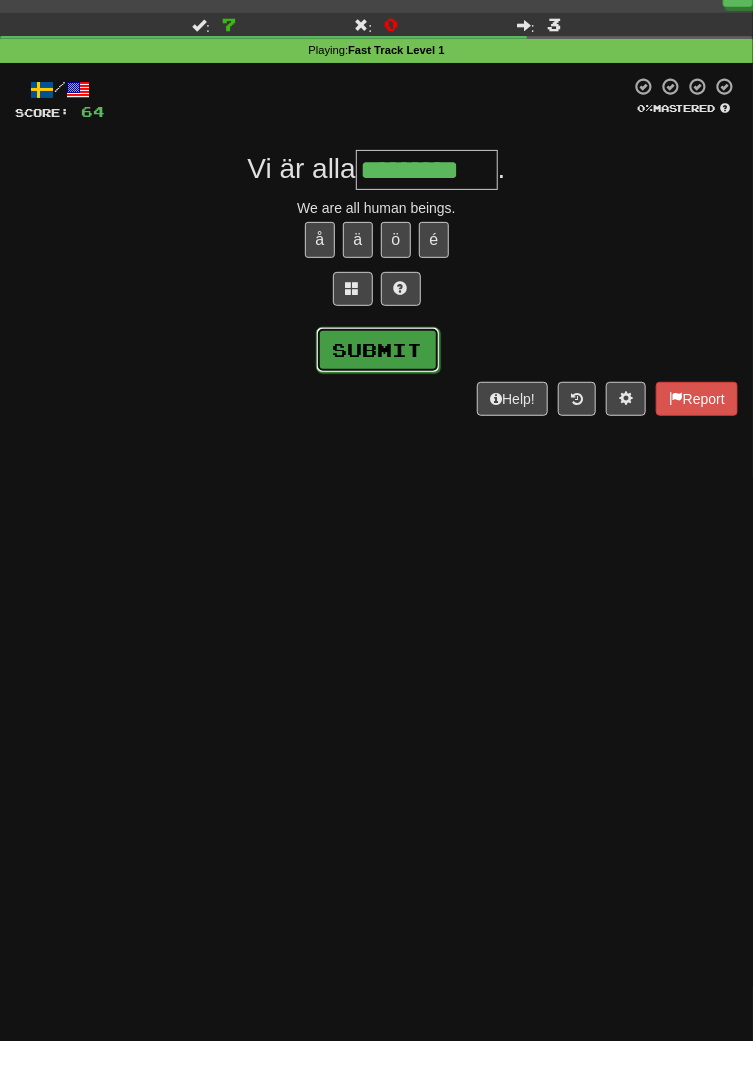 click on "Submit" at bounding box center (378, 381) 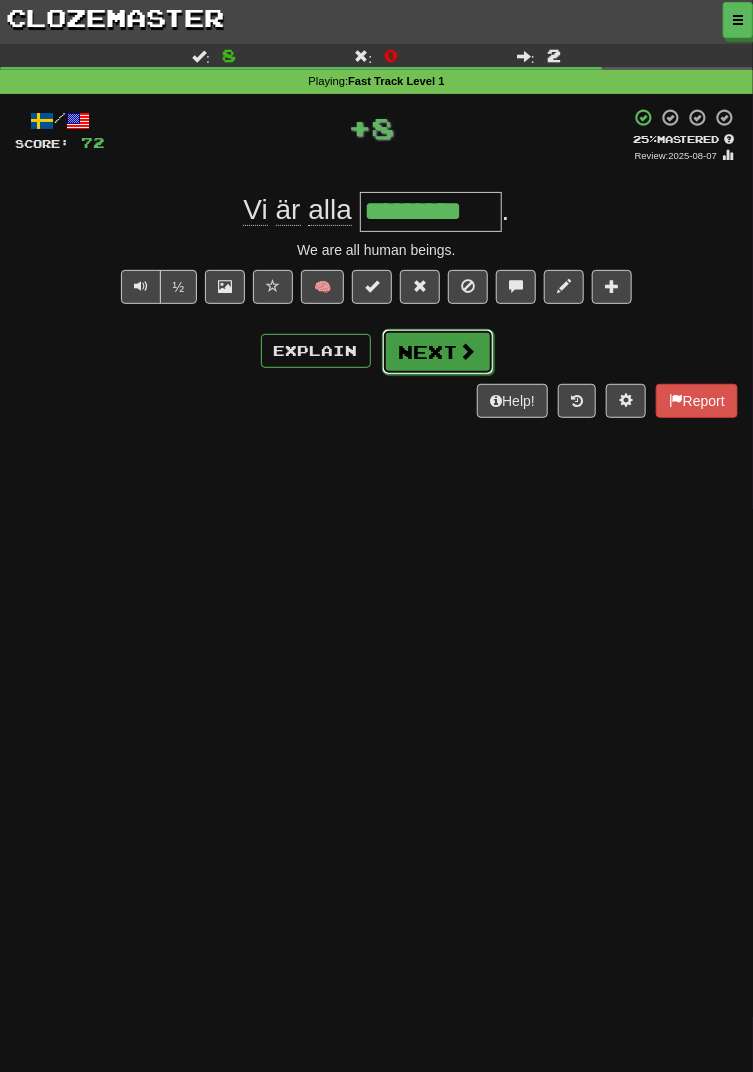 click on "Next" at bounding box center (438, 352) 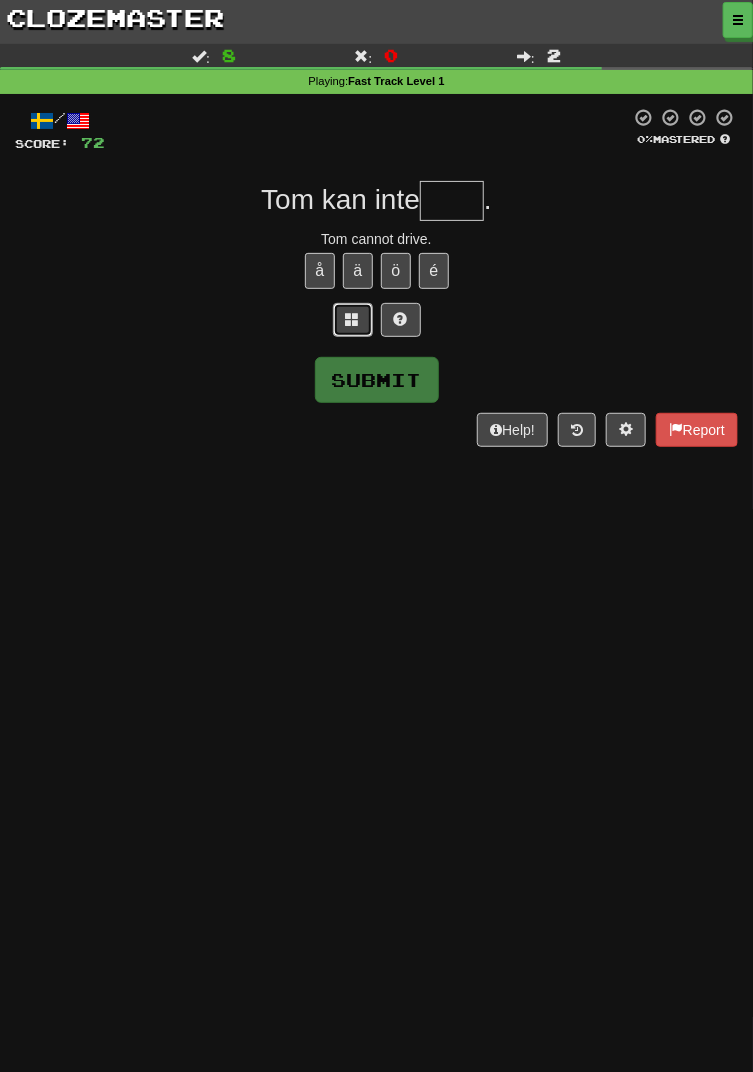 click at bounding box center (353, 319) 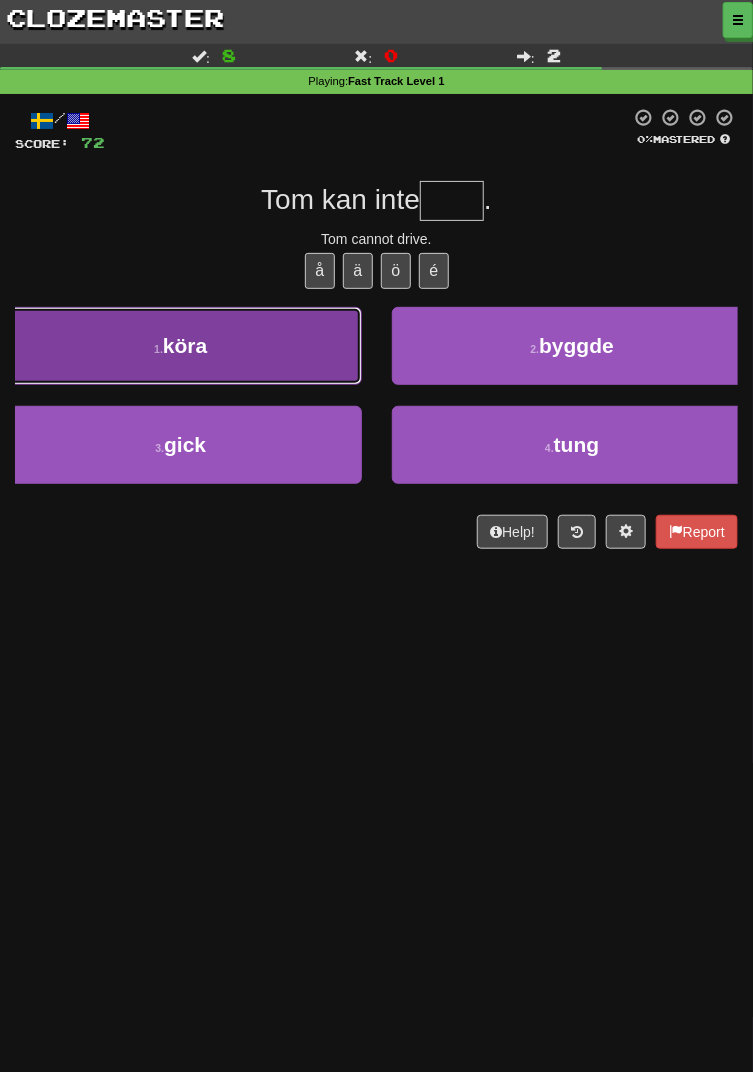 click on "1 .  köra" at bounding box center (181, 346) 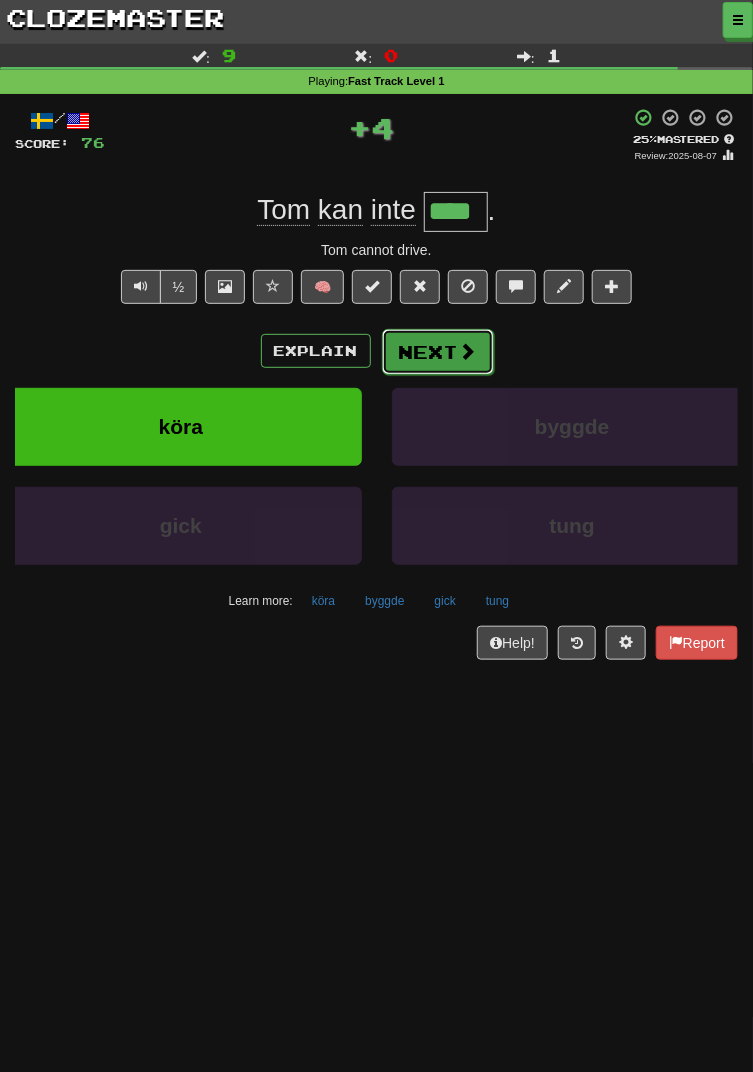 click on "Next" at bounding box center (438, 352) 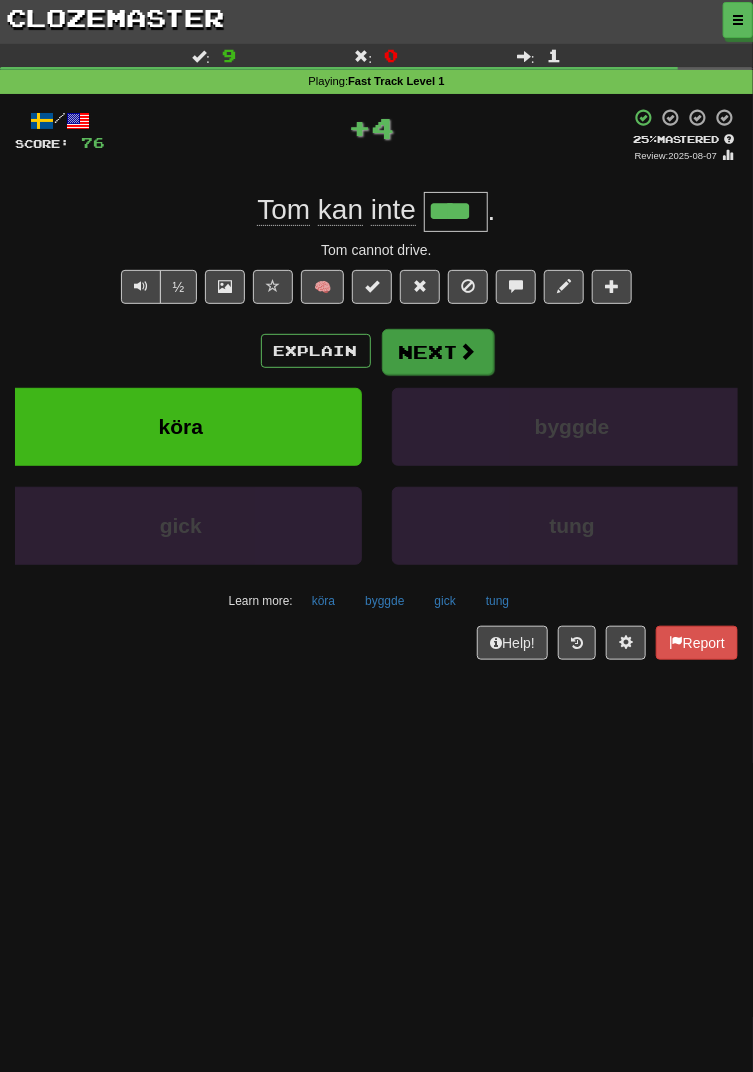 type 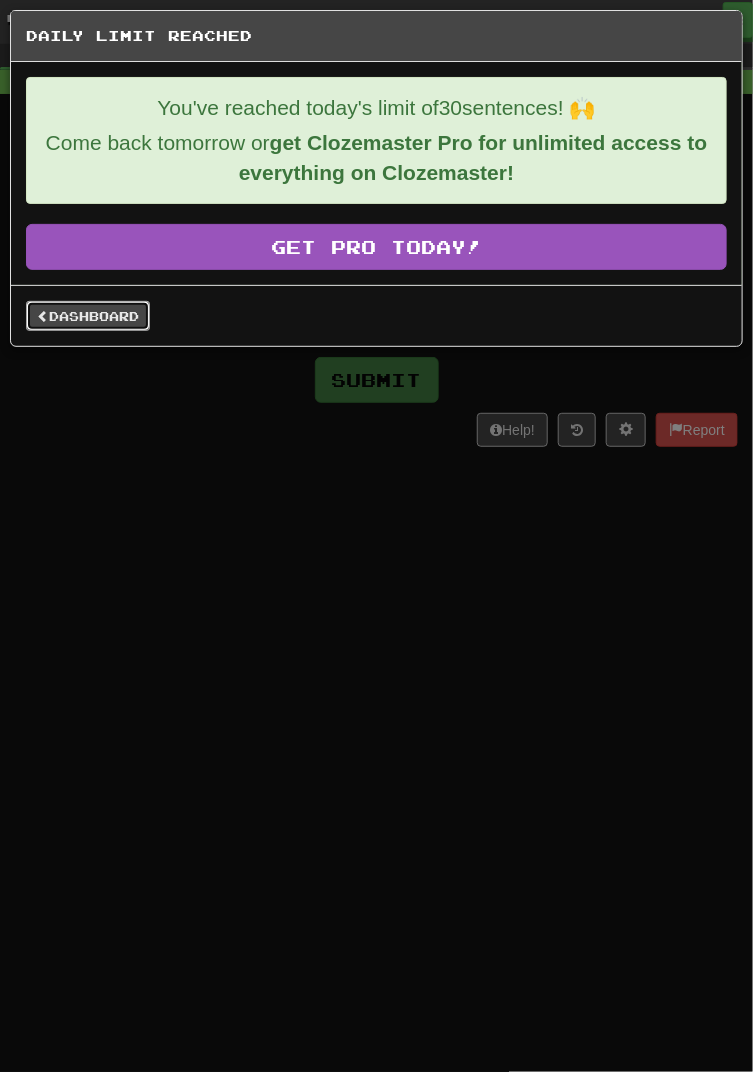 click on "Dashboard" at bounding box center [88, 316] 